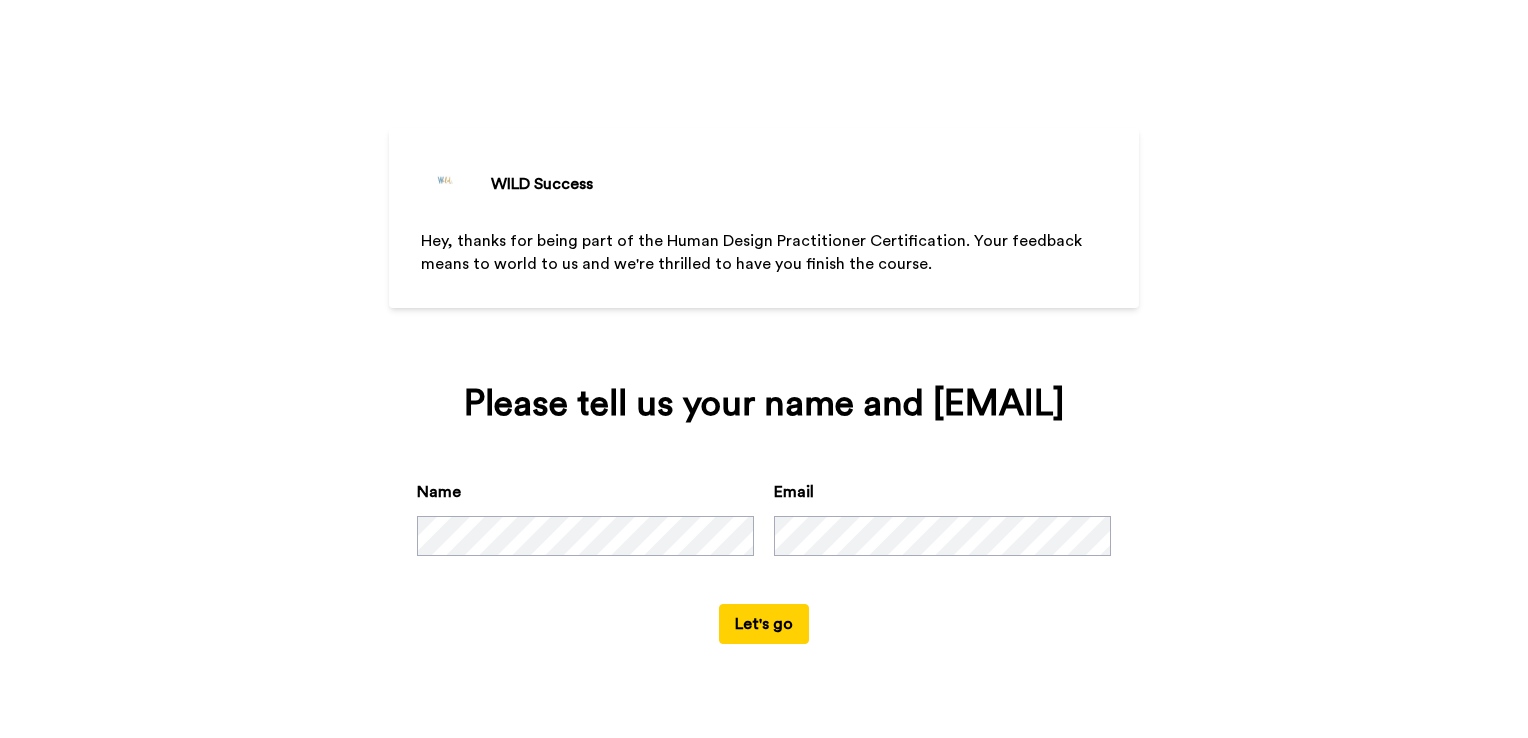 scroll, scrollTop: 0, scrollLeft: 0, axis: both 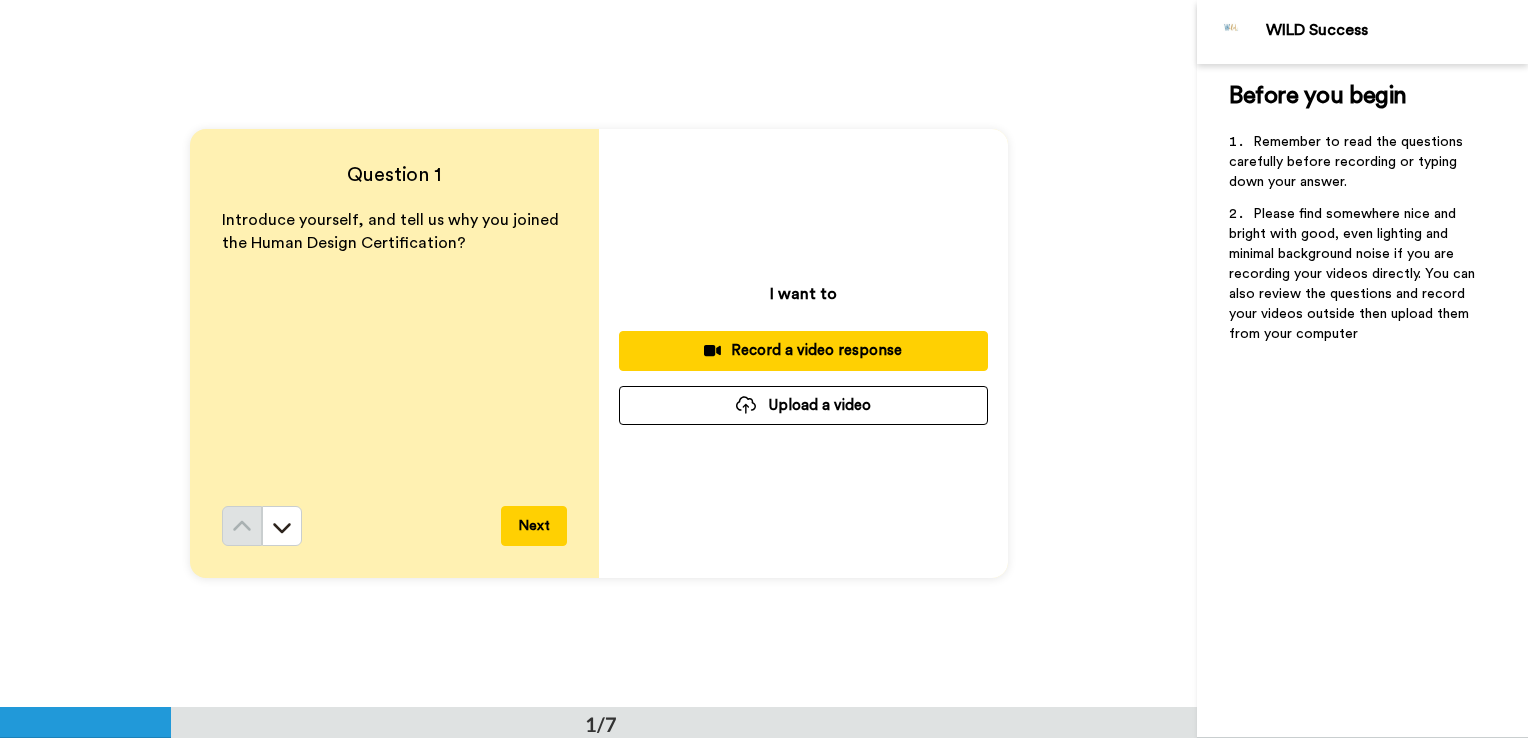 click on "I want to" at bounding box center (803, 294) 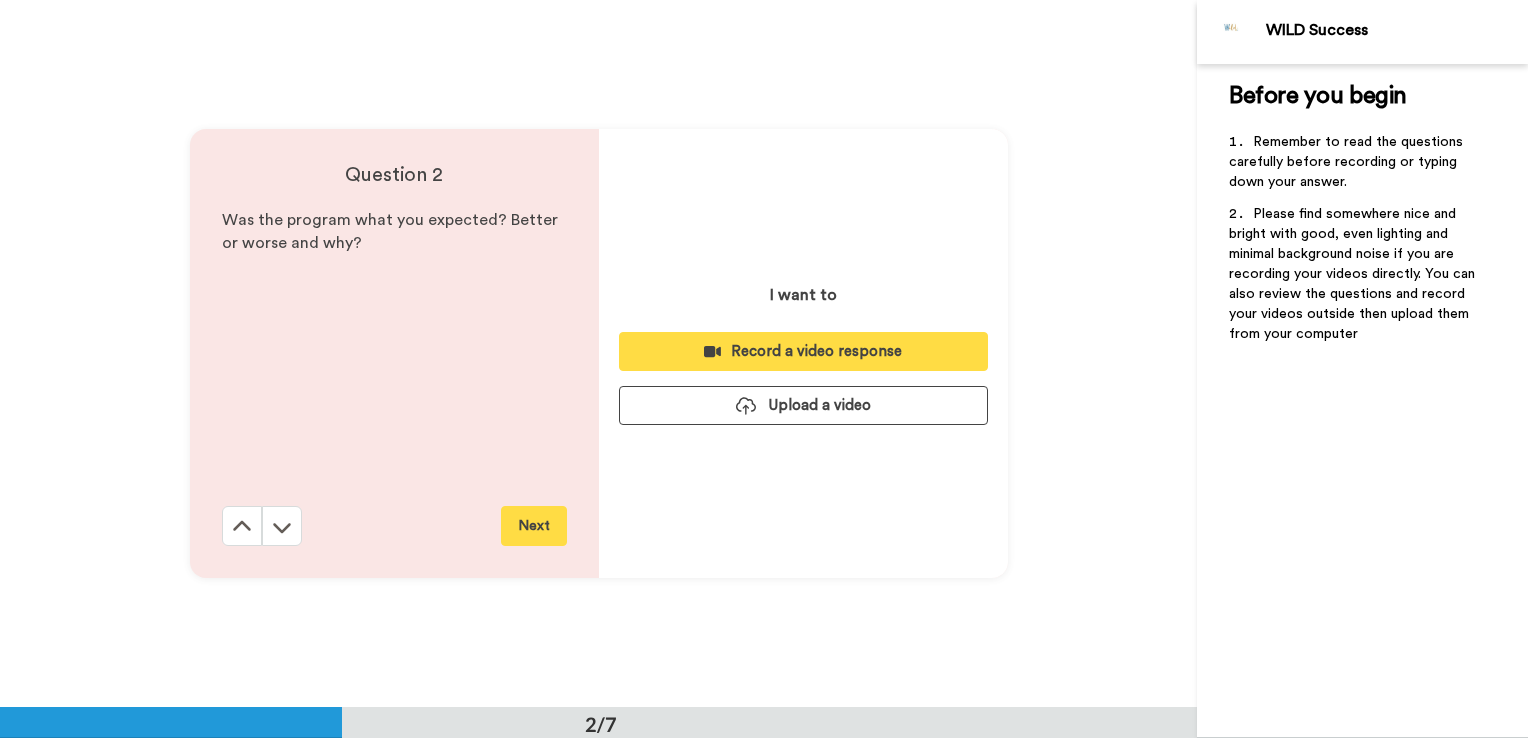 scroll, scrollTop: 708, scrollLeft: 0, axis: vertical 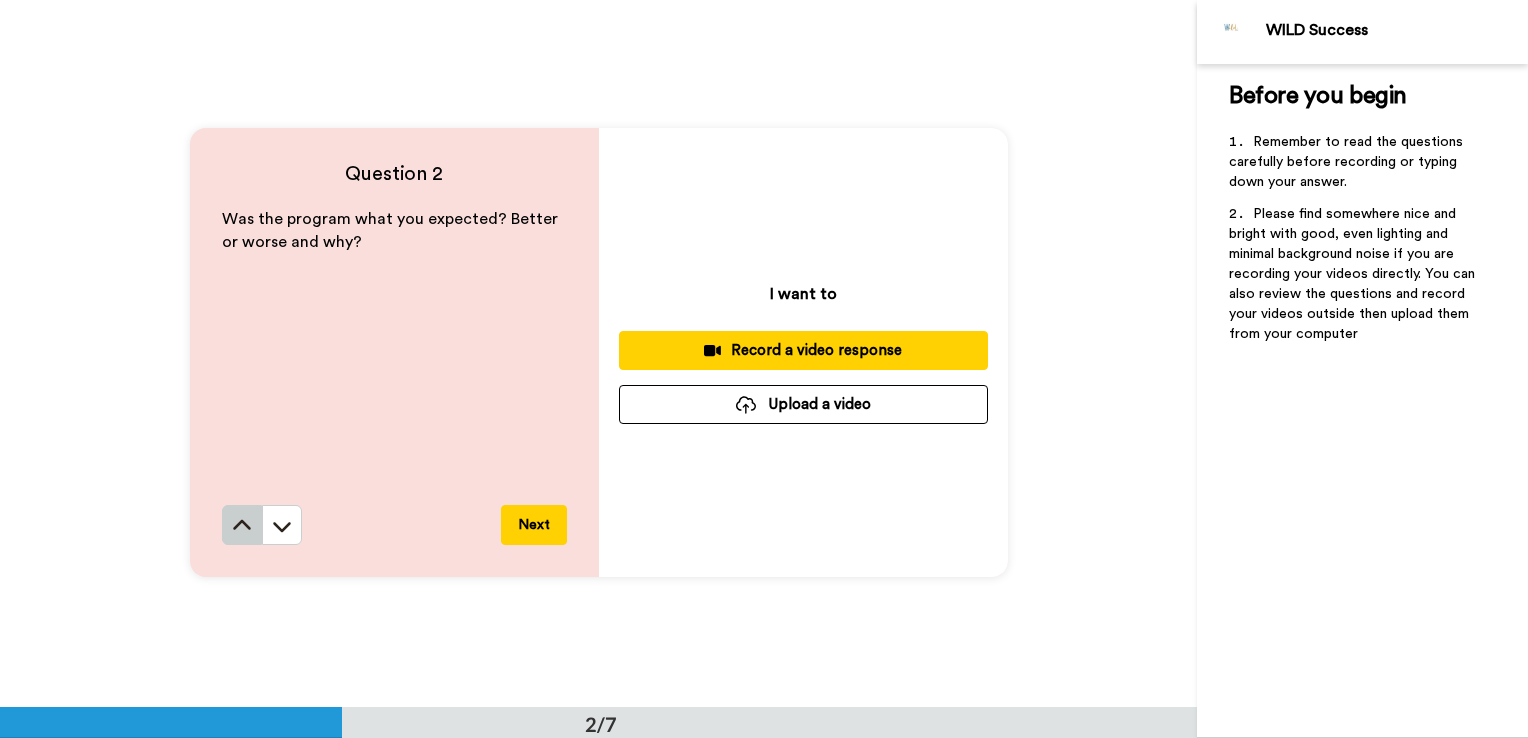 click 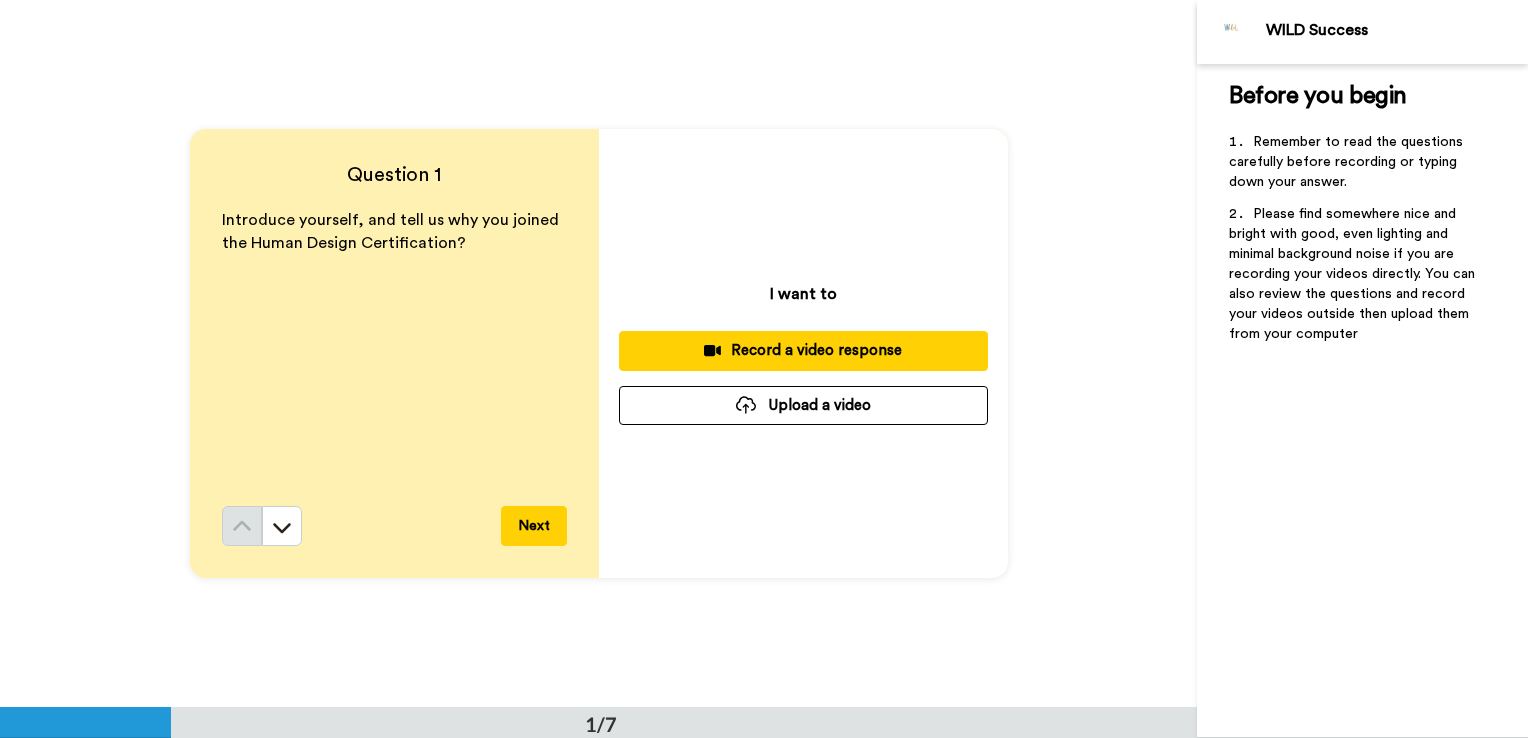 scroll, scrollTop: 0, scrollLeft: 0, axis: both 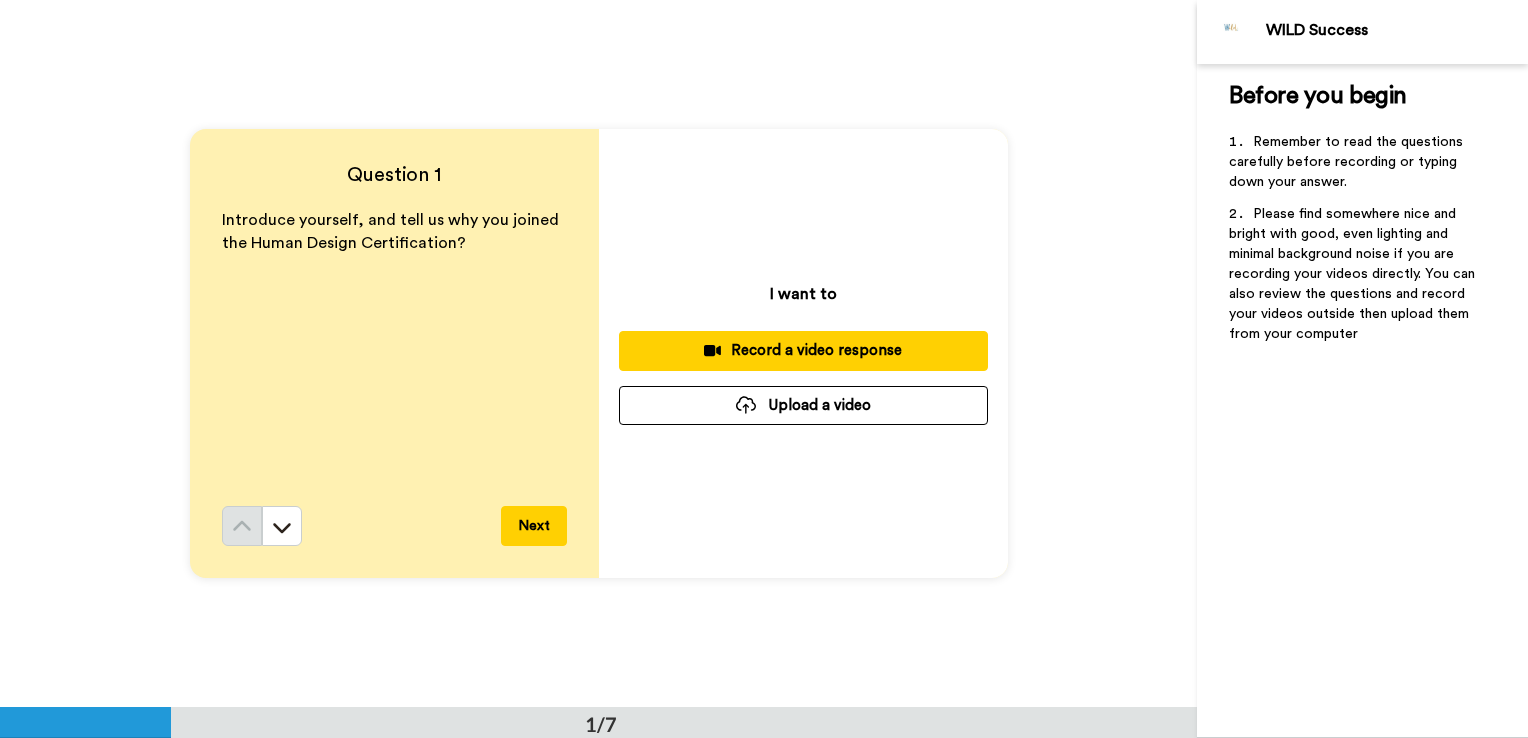 click on "Introduce yourself, and tell us why you joined the Human Design Certification?" at bounding box center [394, 357] 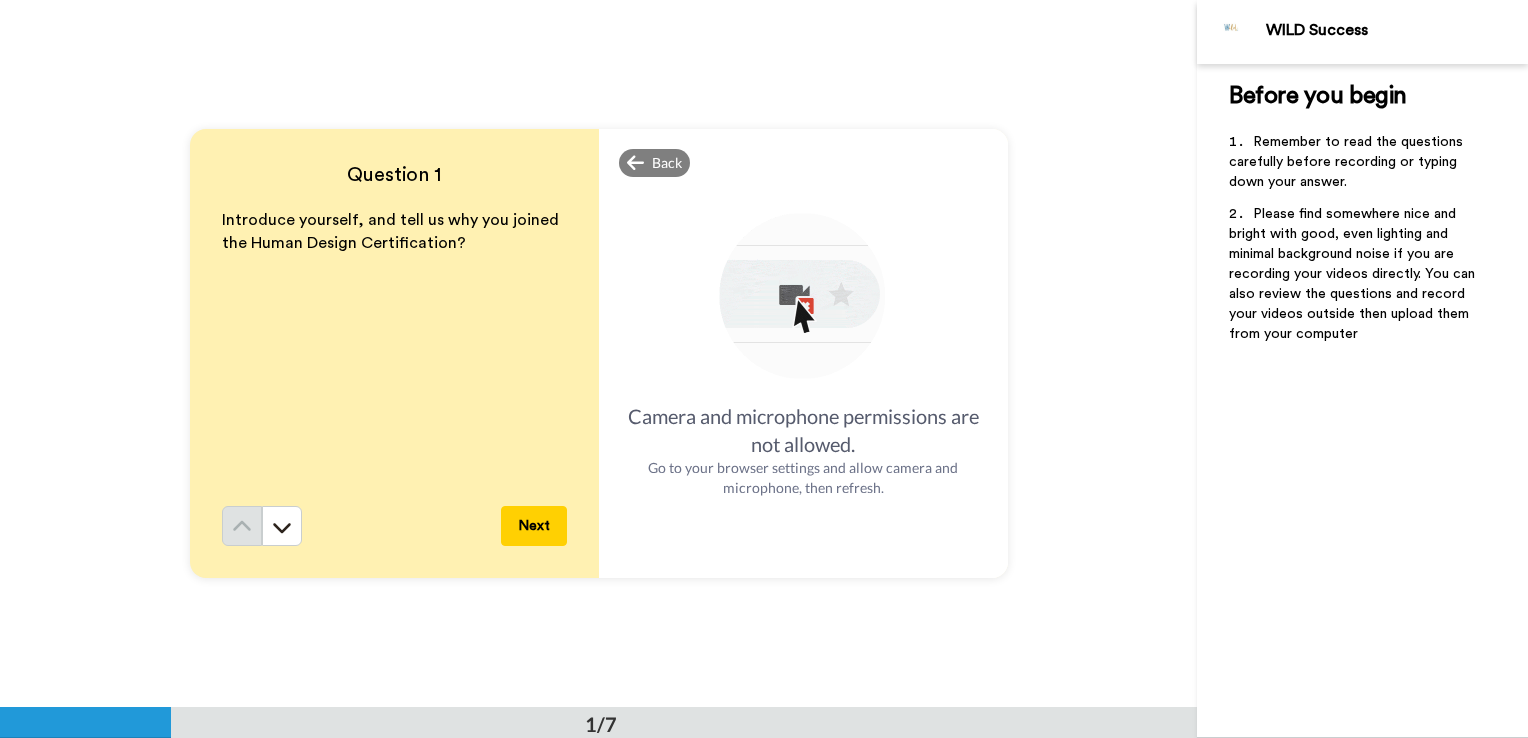 click on "Next" at bounding box center (534, 526) 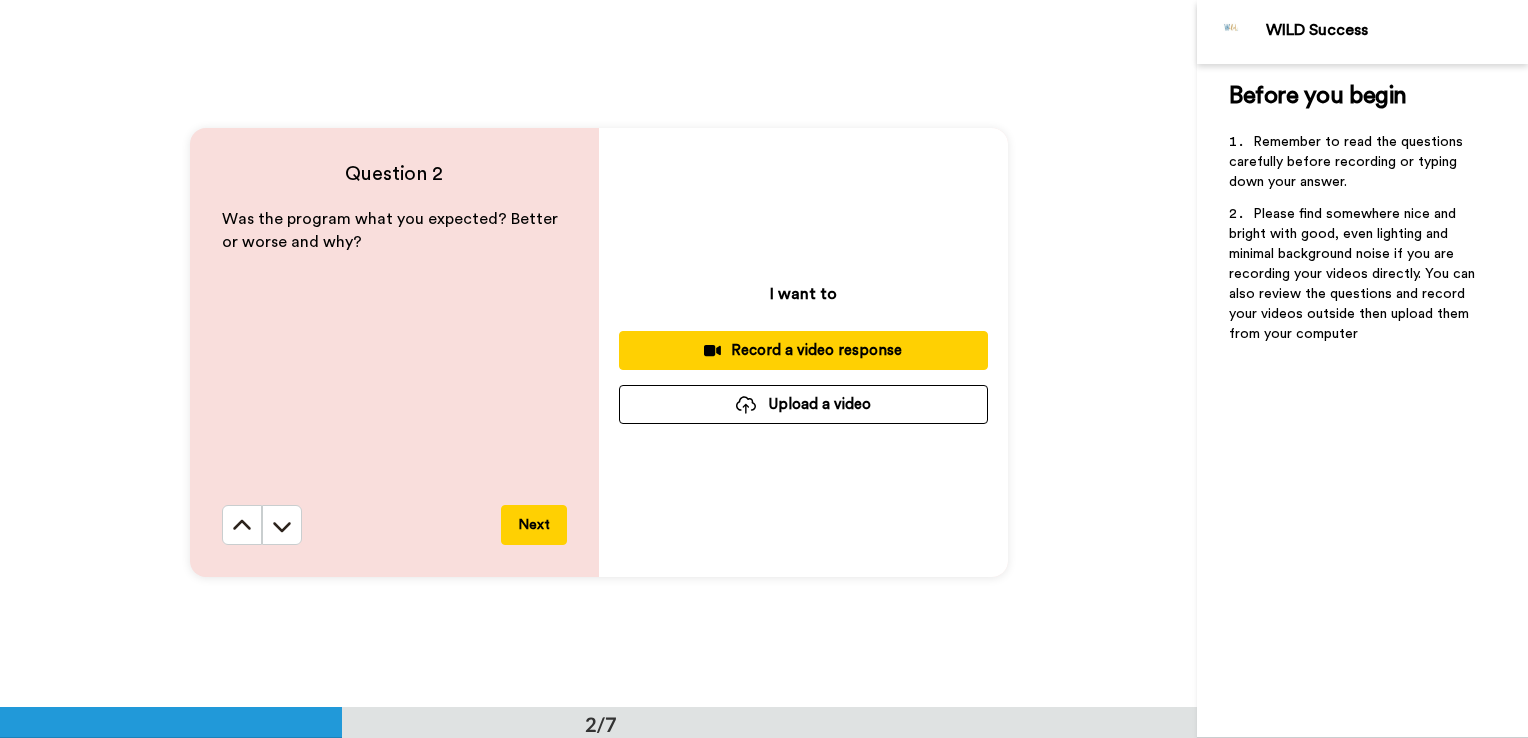 click on "Next" at bounding box center [534, 525] 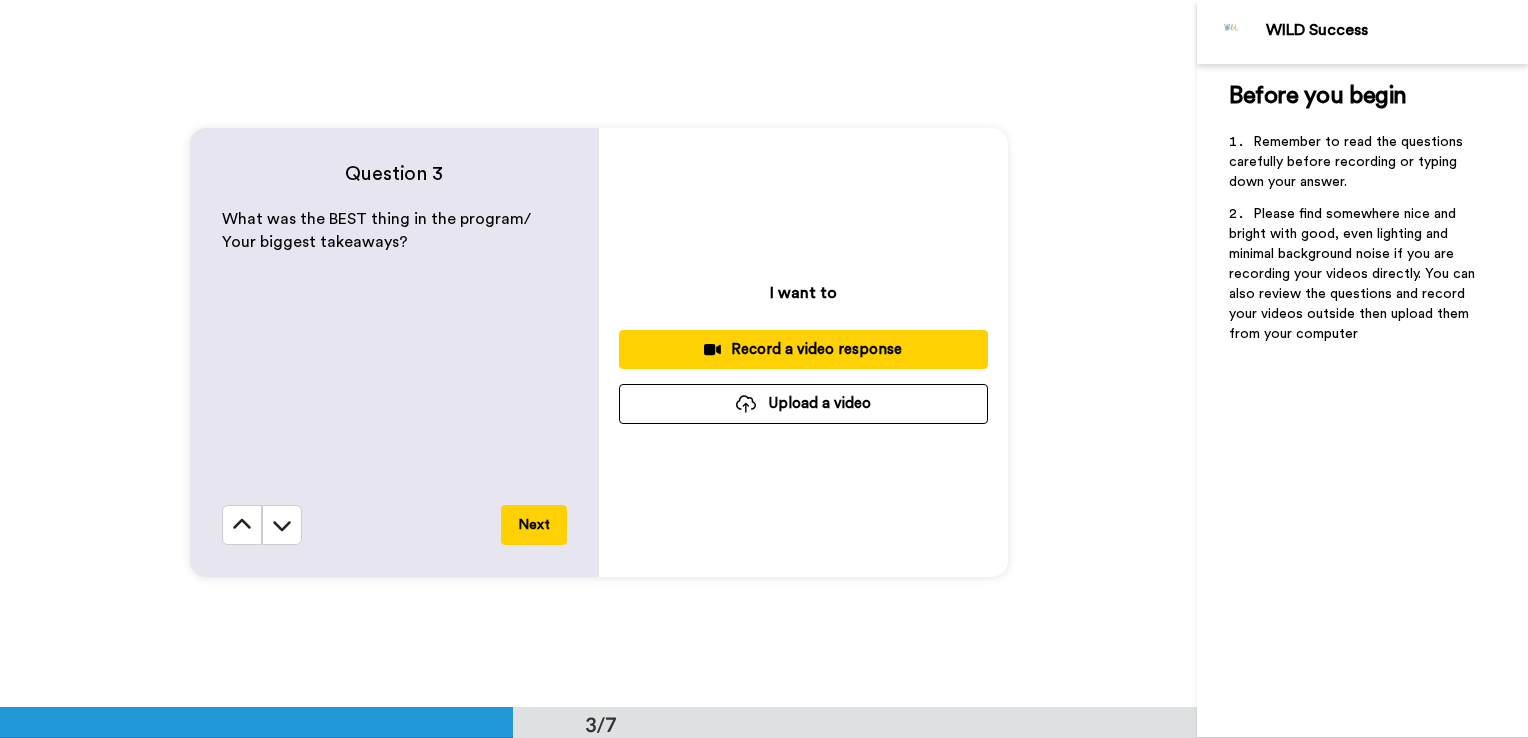 click on "Next" at bounding box center [534, 525] 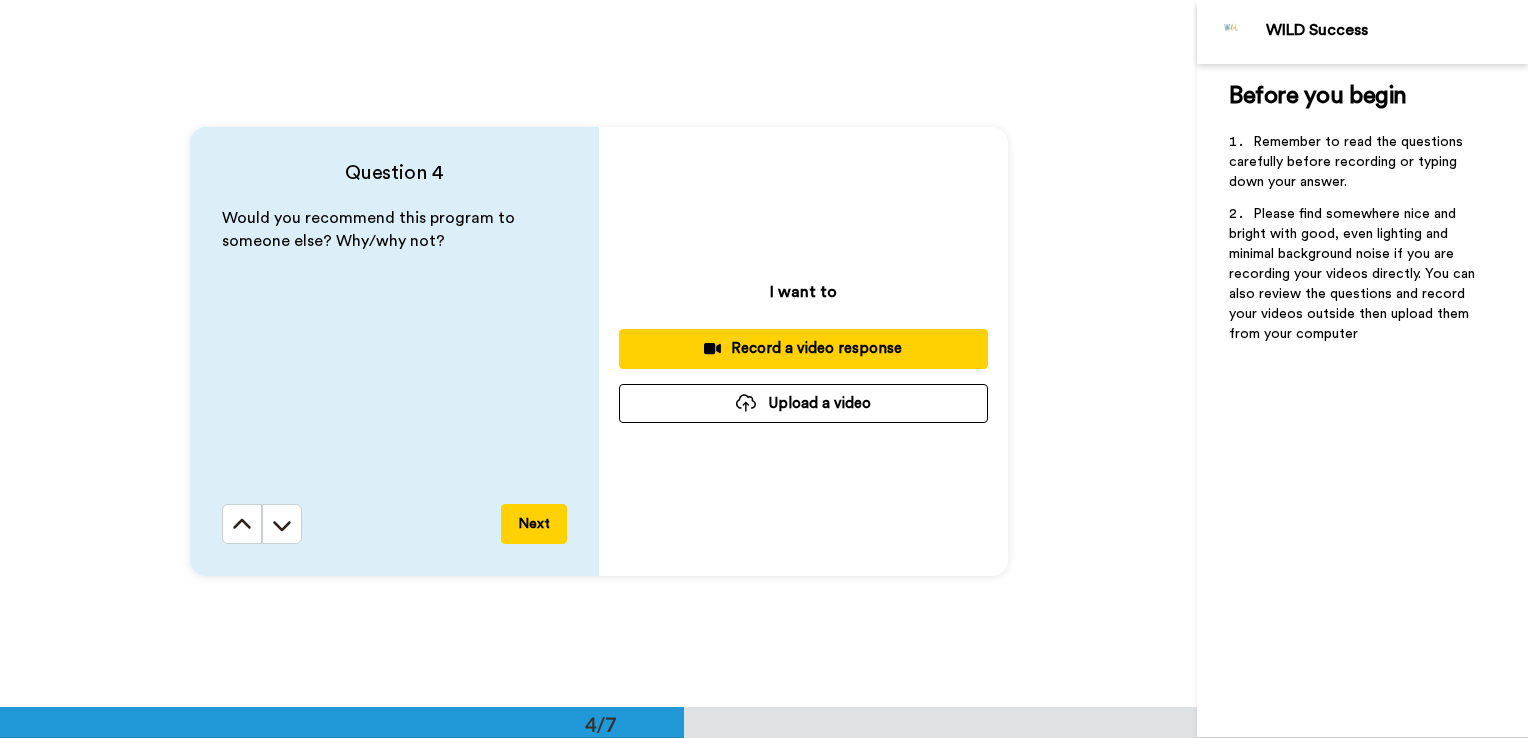 click on "Next" at bounding box center (534, 524) 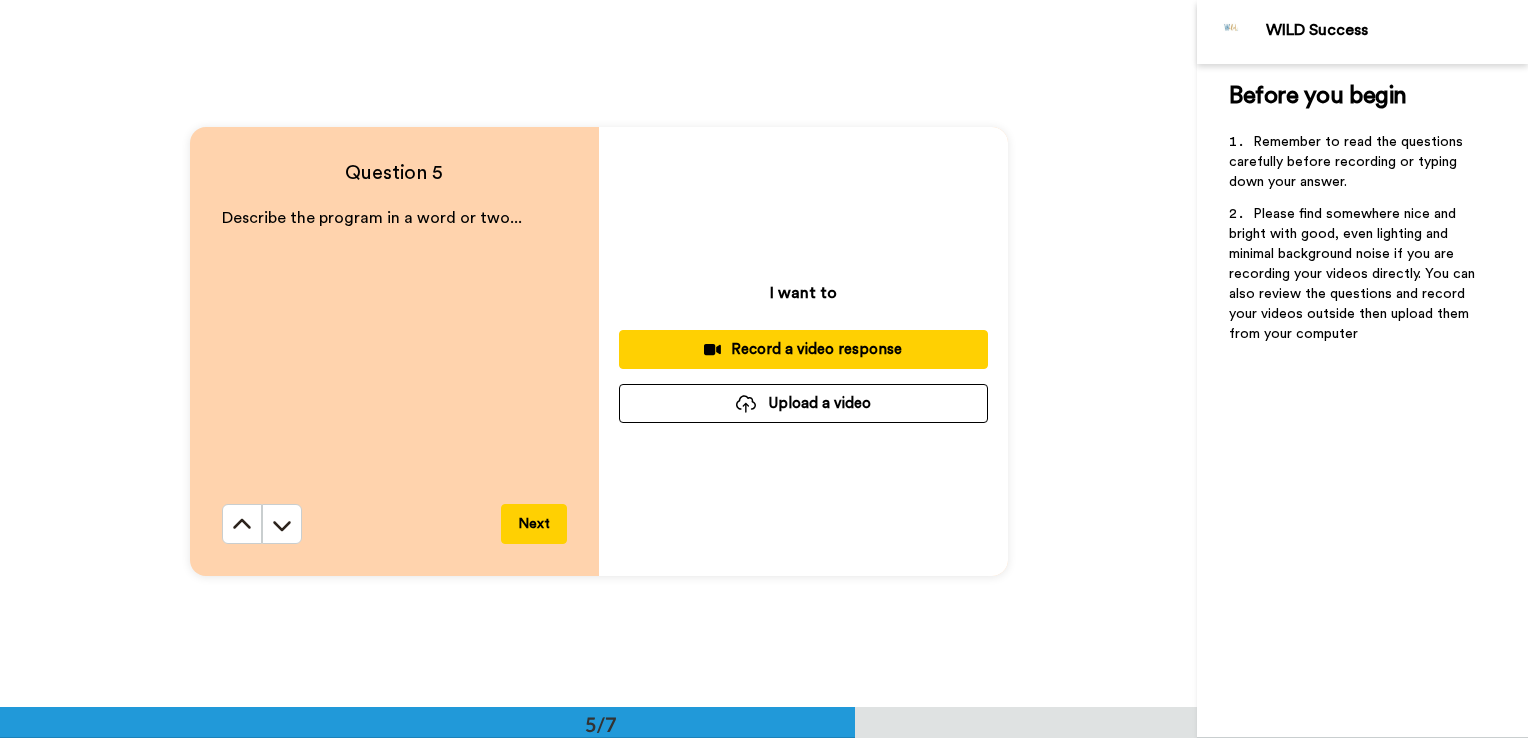 click on "Next" at bounding box center (534, 524) 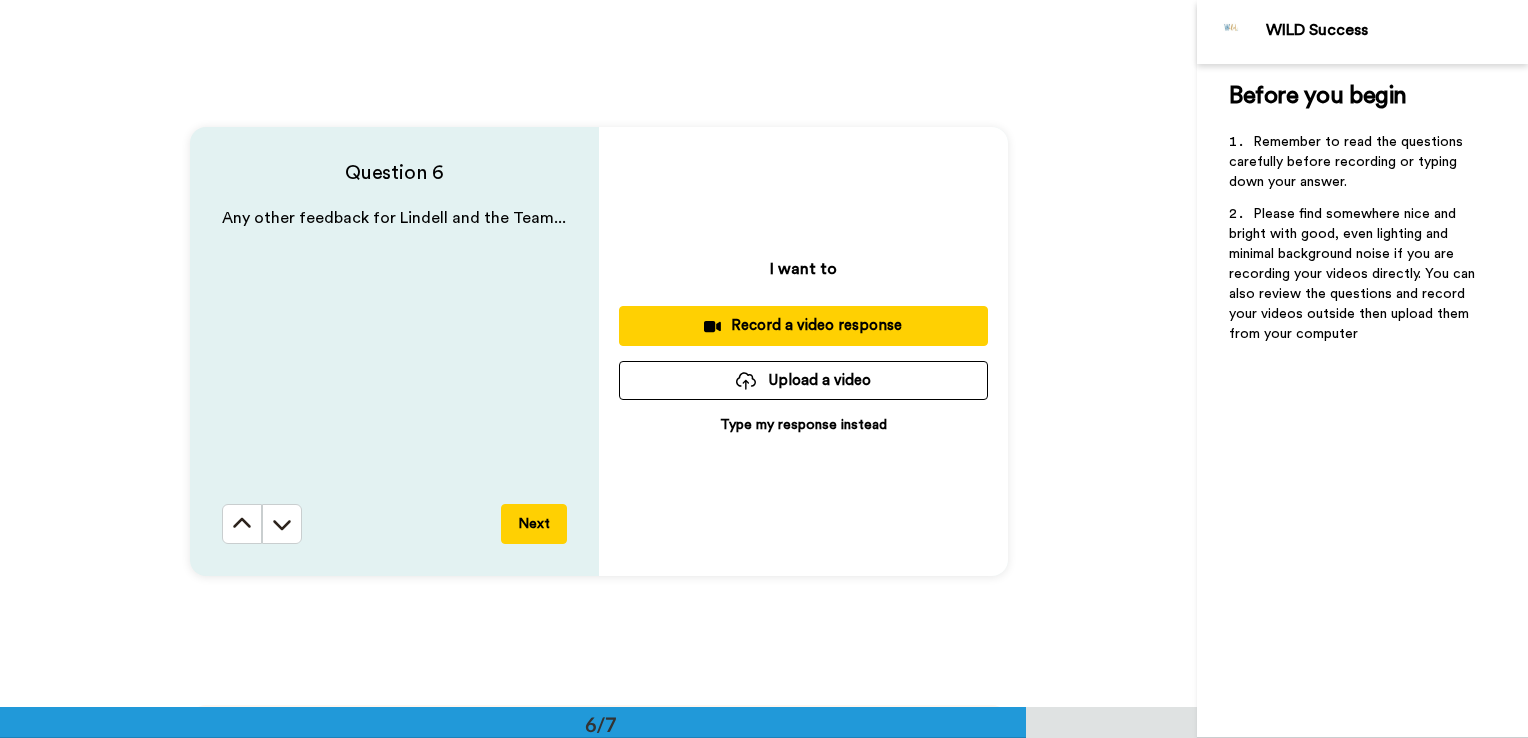 click on "Next" at bounding box center [534, 524] 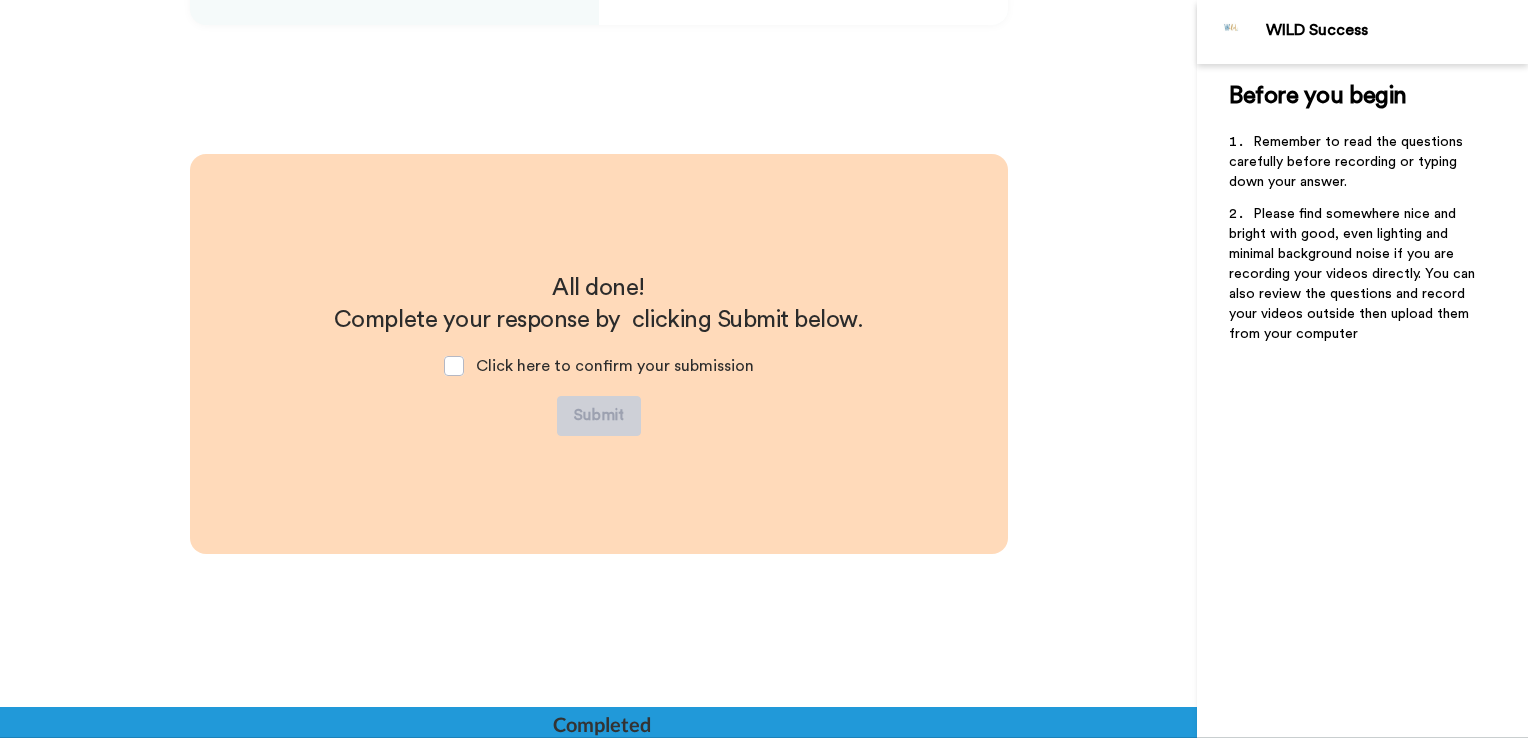 scroll, scrollTop: 4092, scrollLeft: 0, axis: vertical 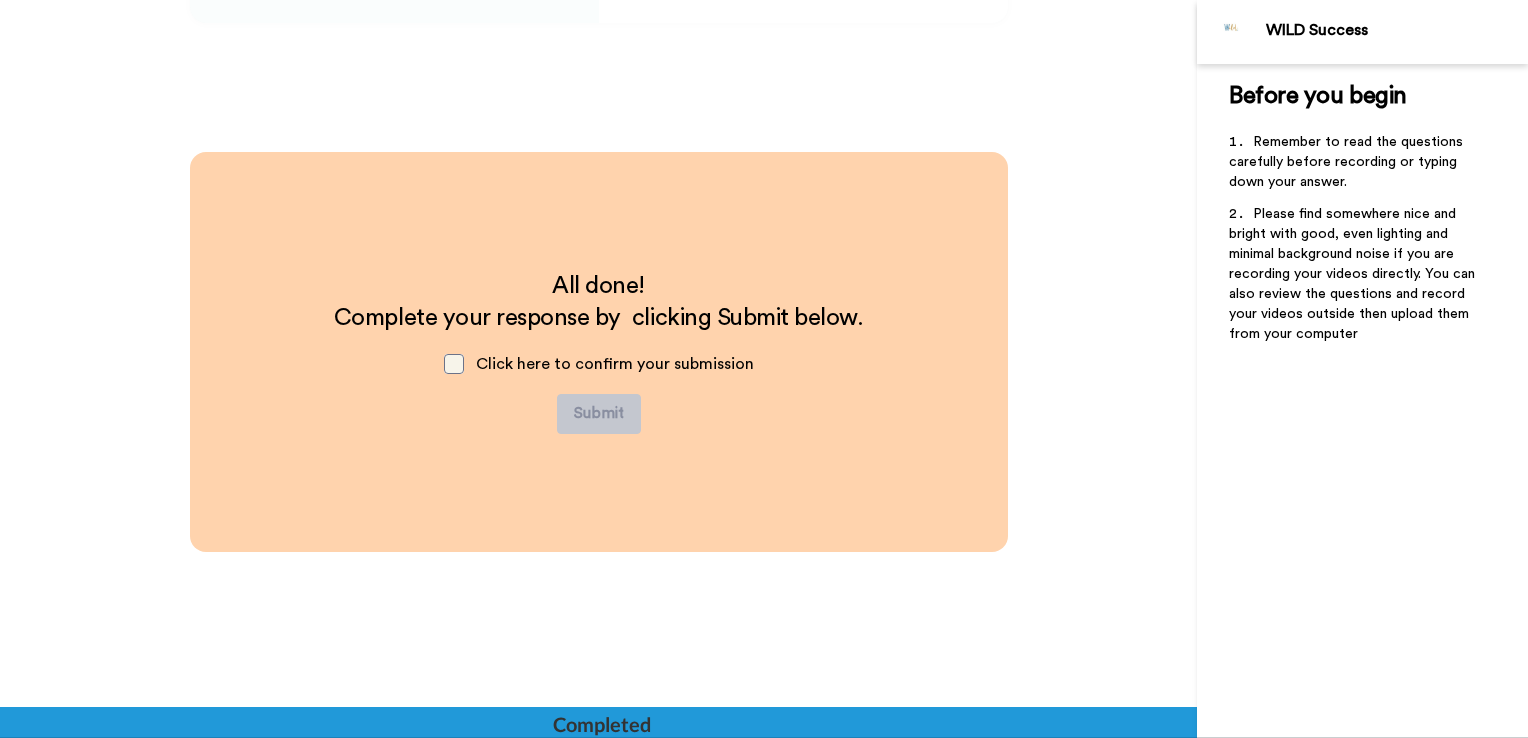 click at bounding box center [454, 364] 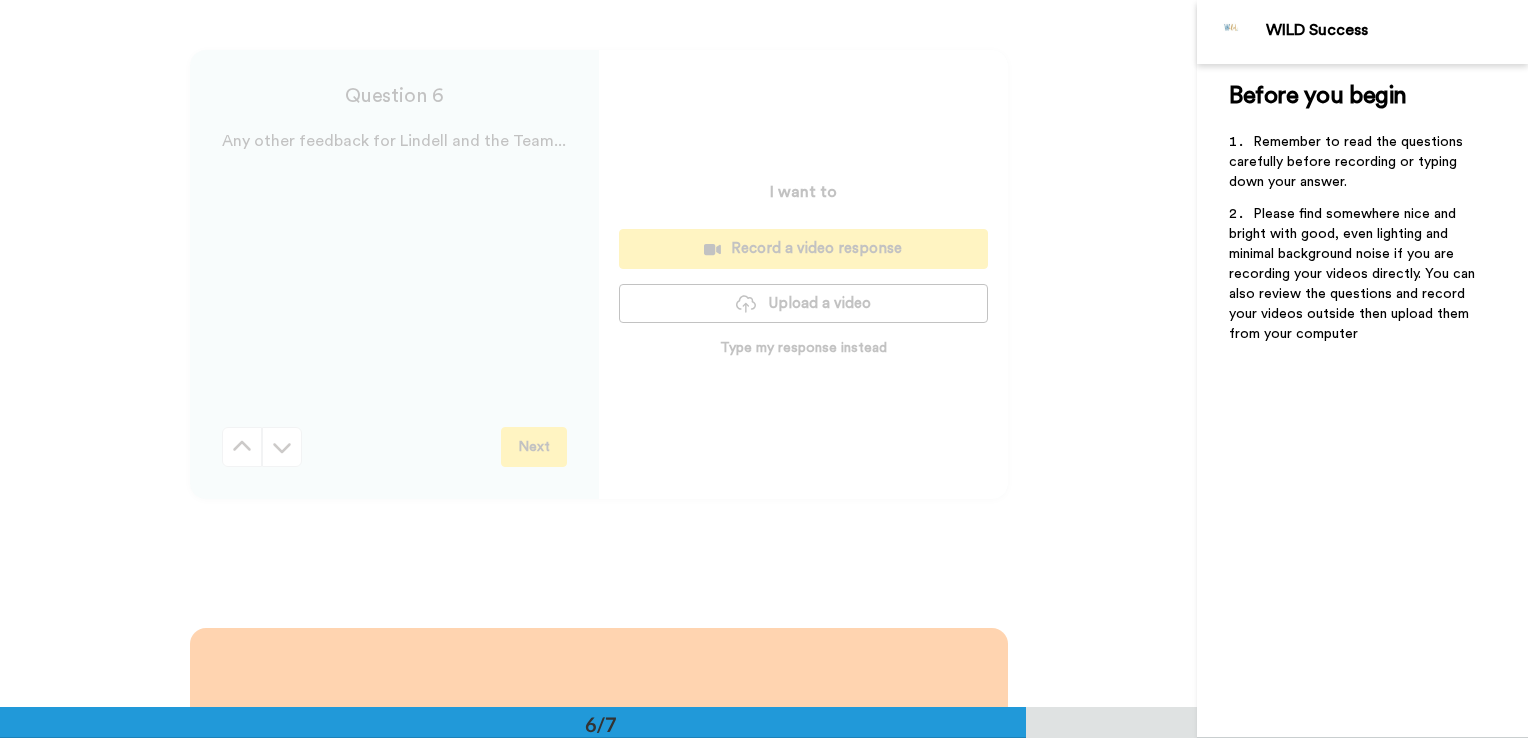 type 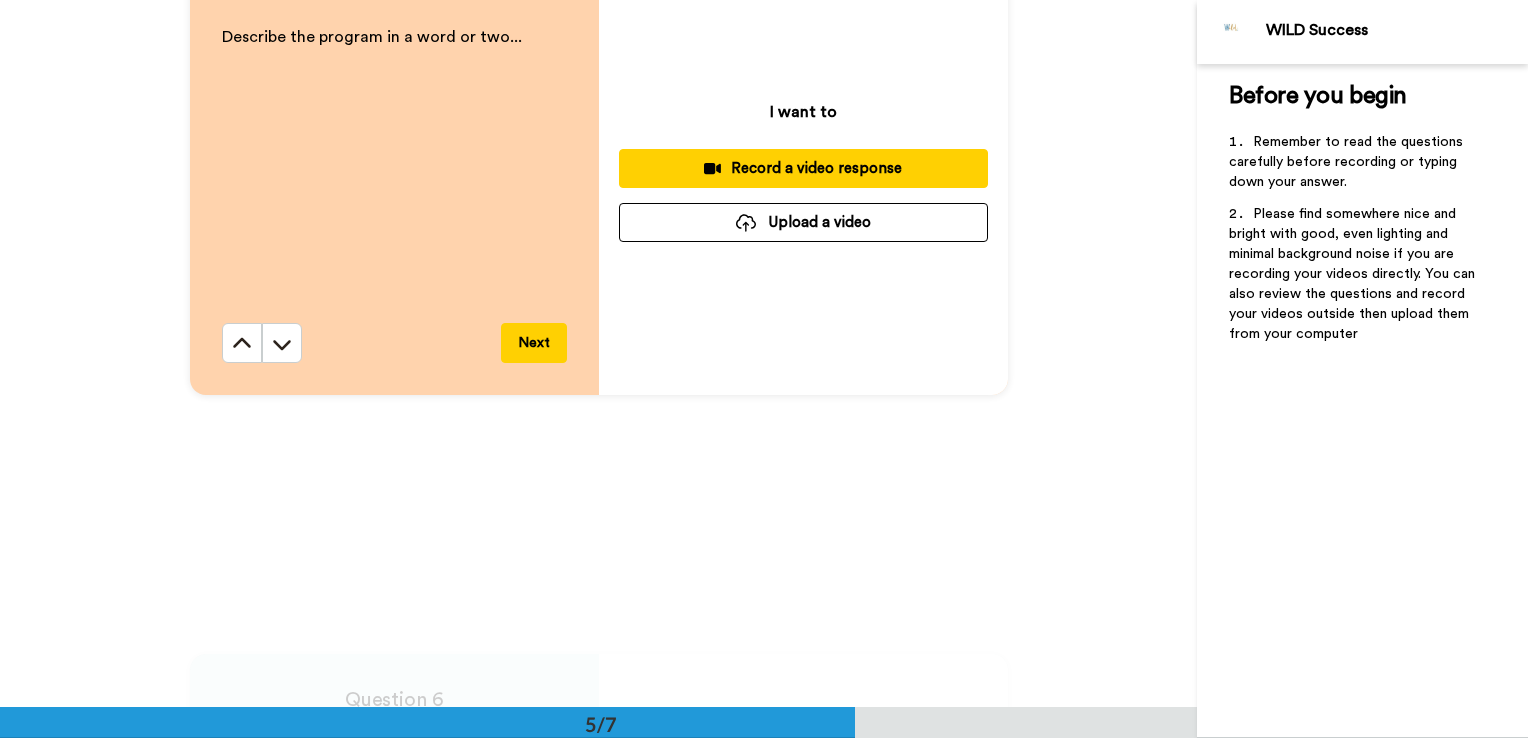 type 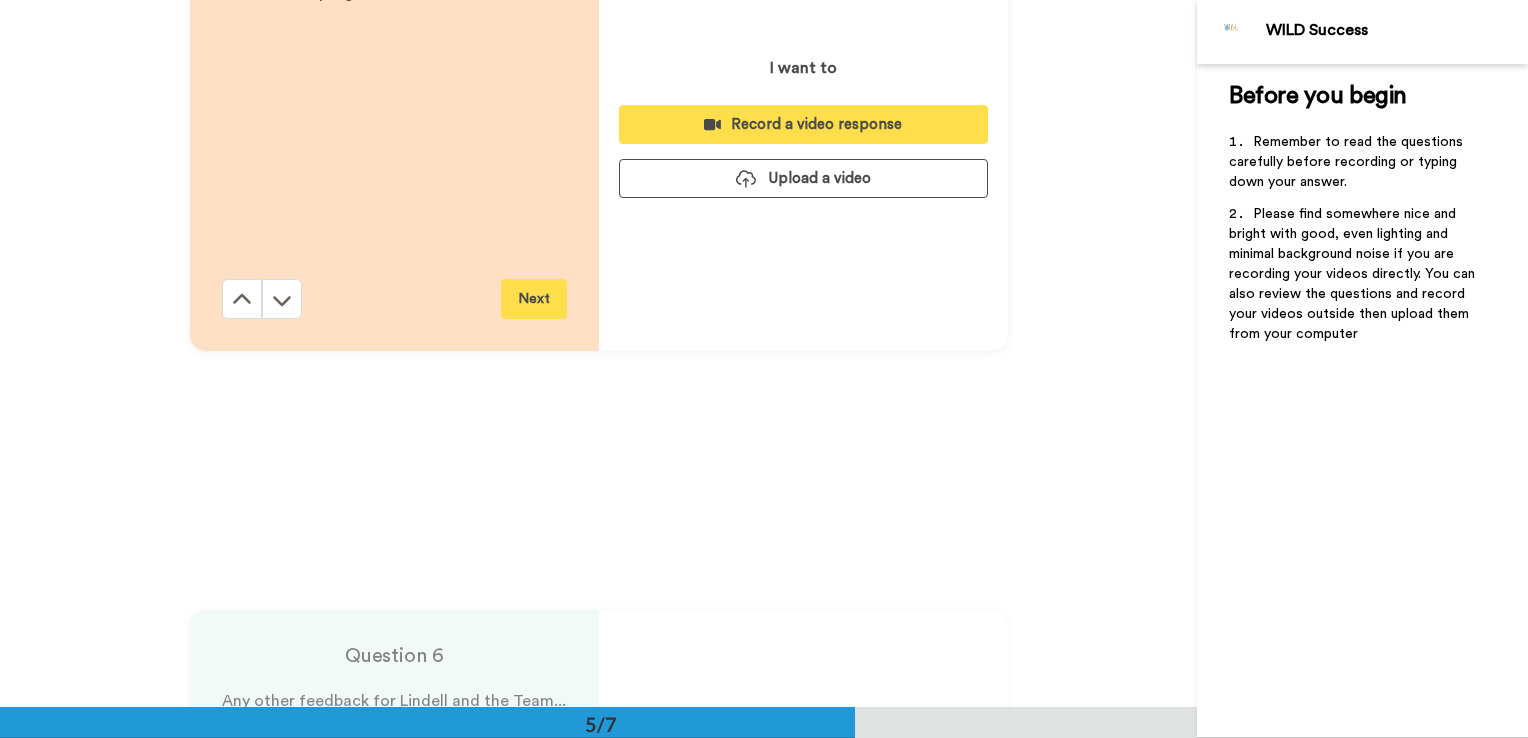 scroll, scrollTop: 2892, scrollLeft: 0, axis: vertical 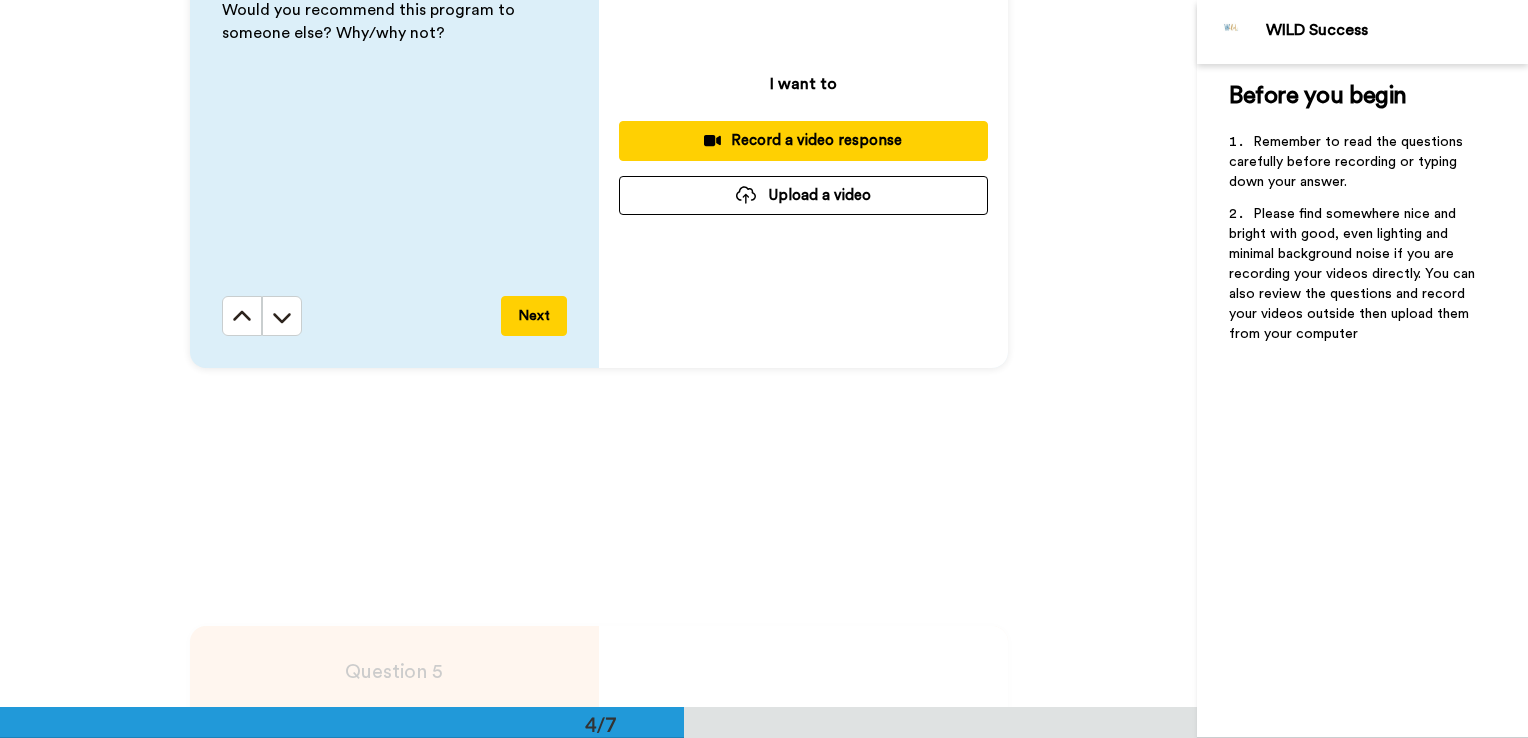 type 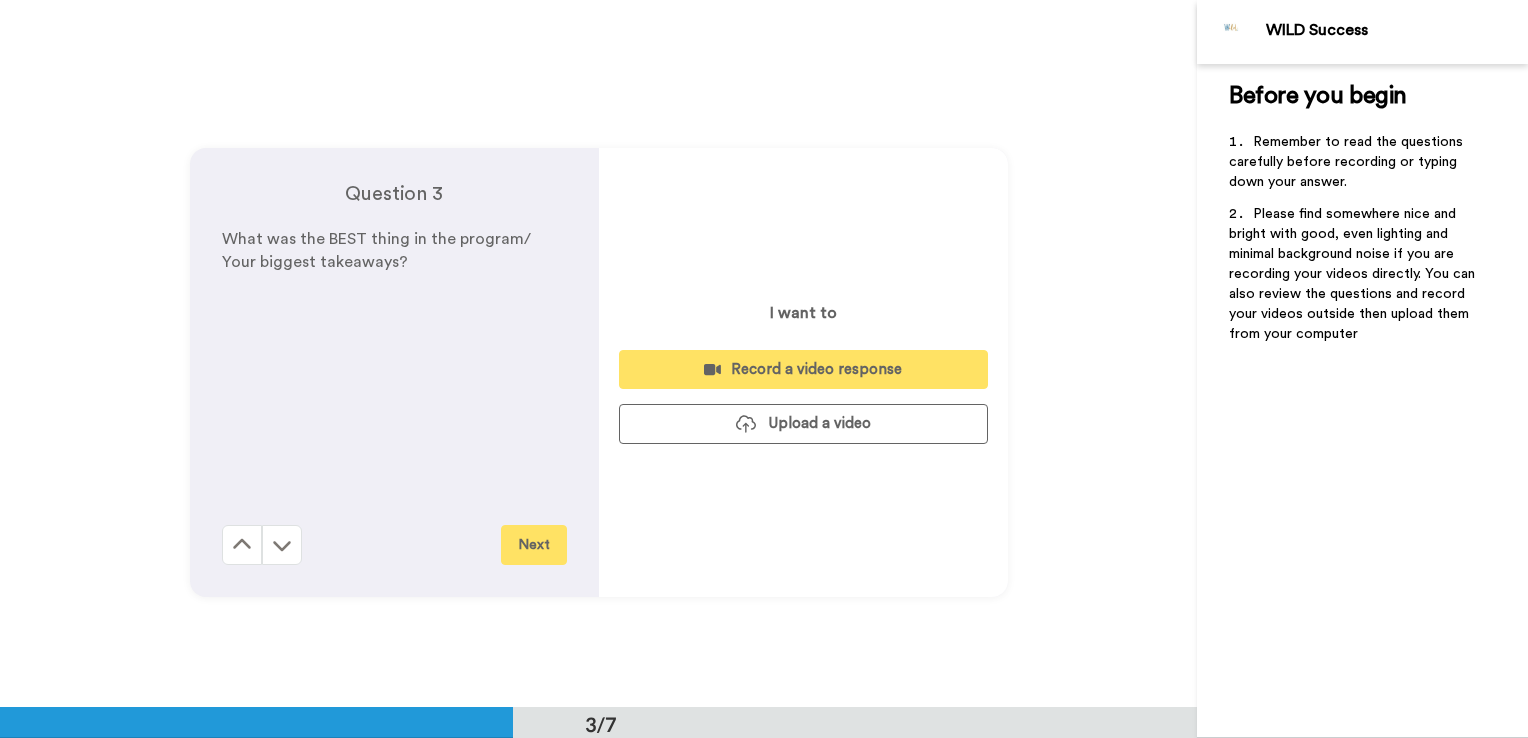 type 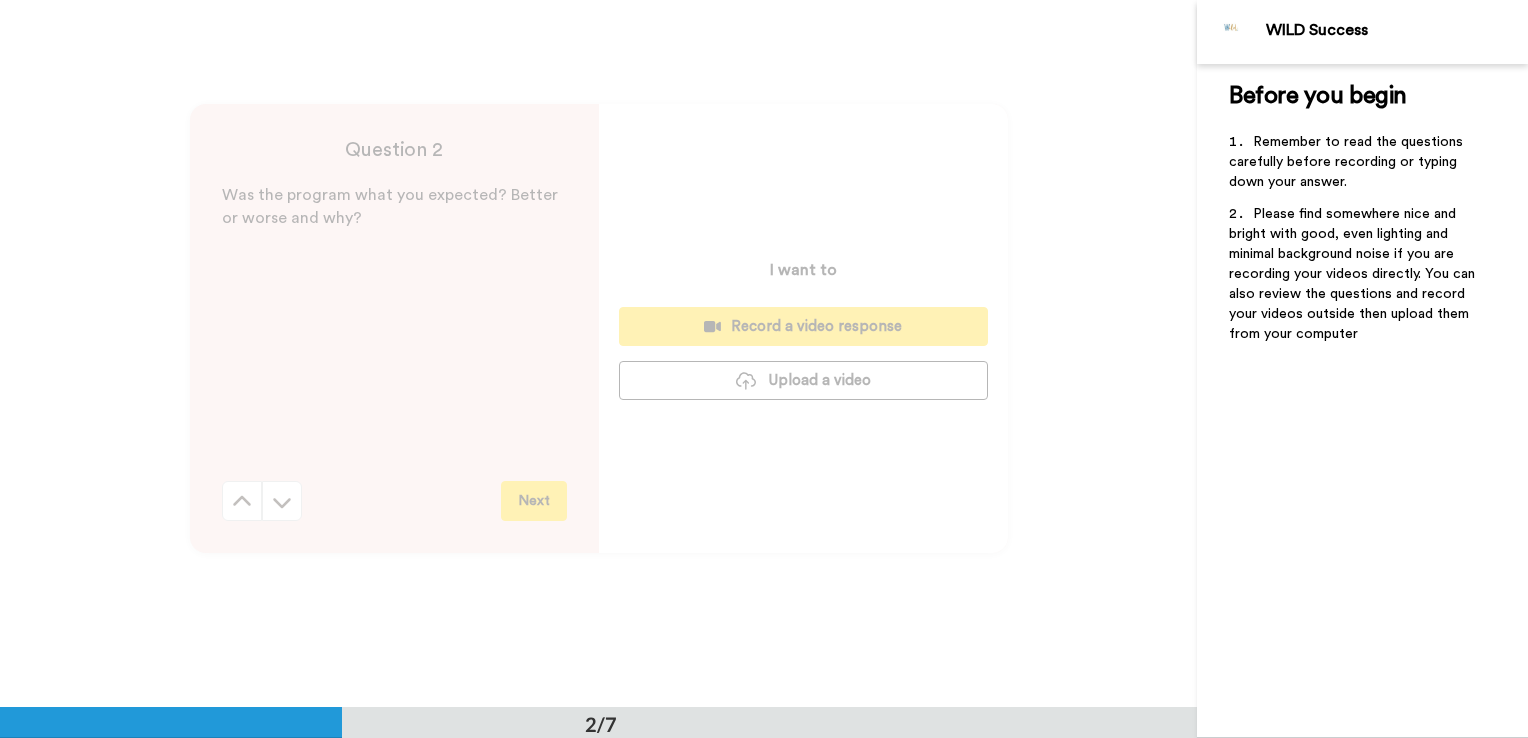 type 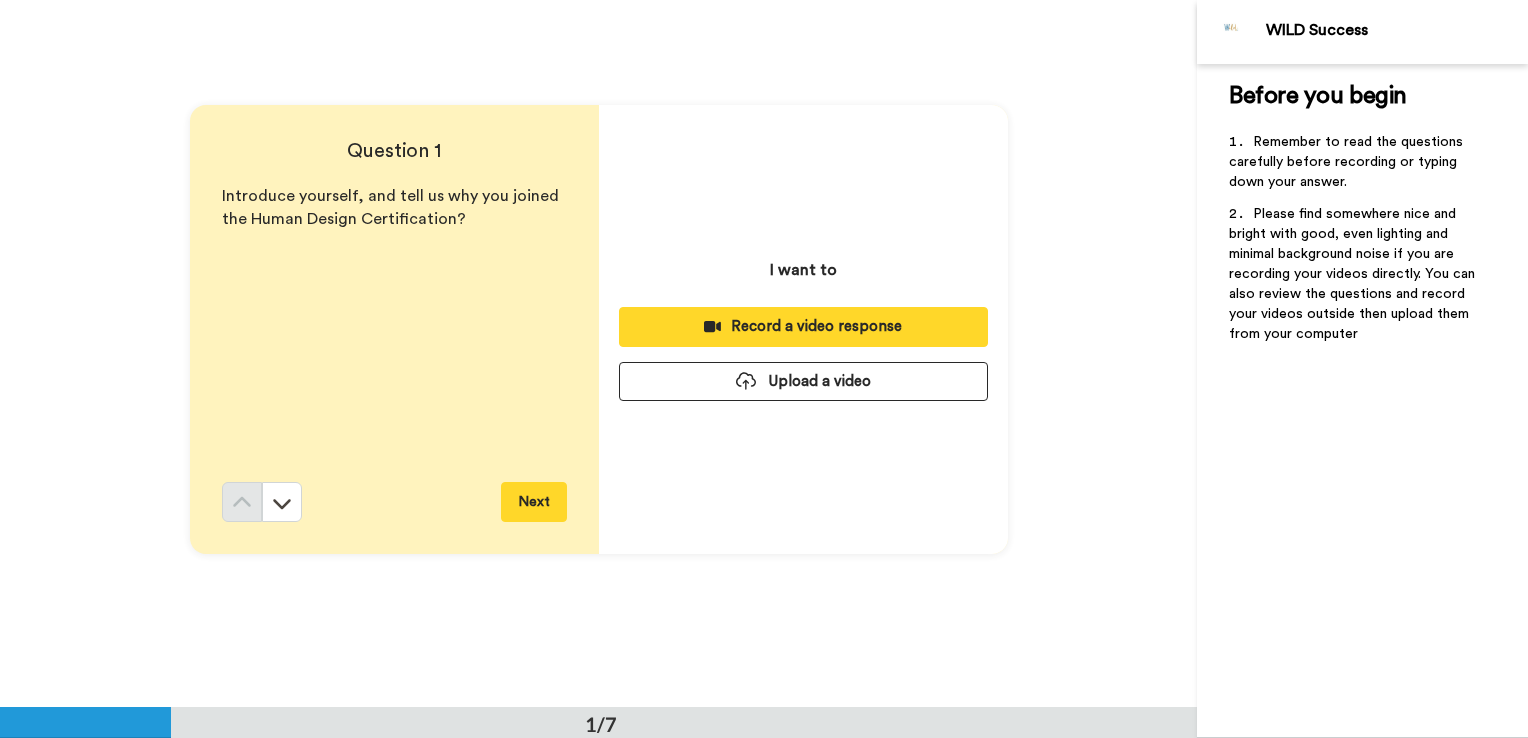 scroll, scrollTop: 0, scrollLeft: 0, axis: both 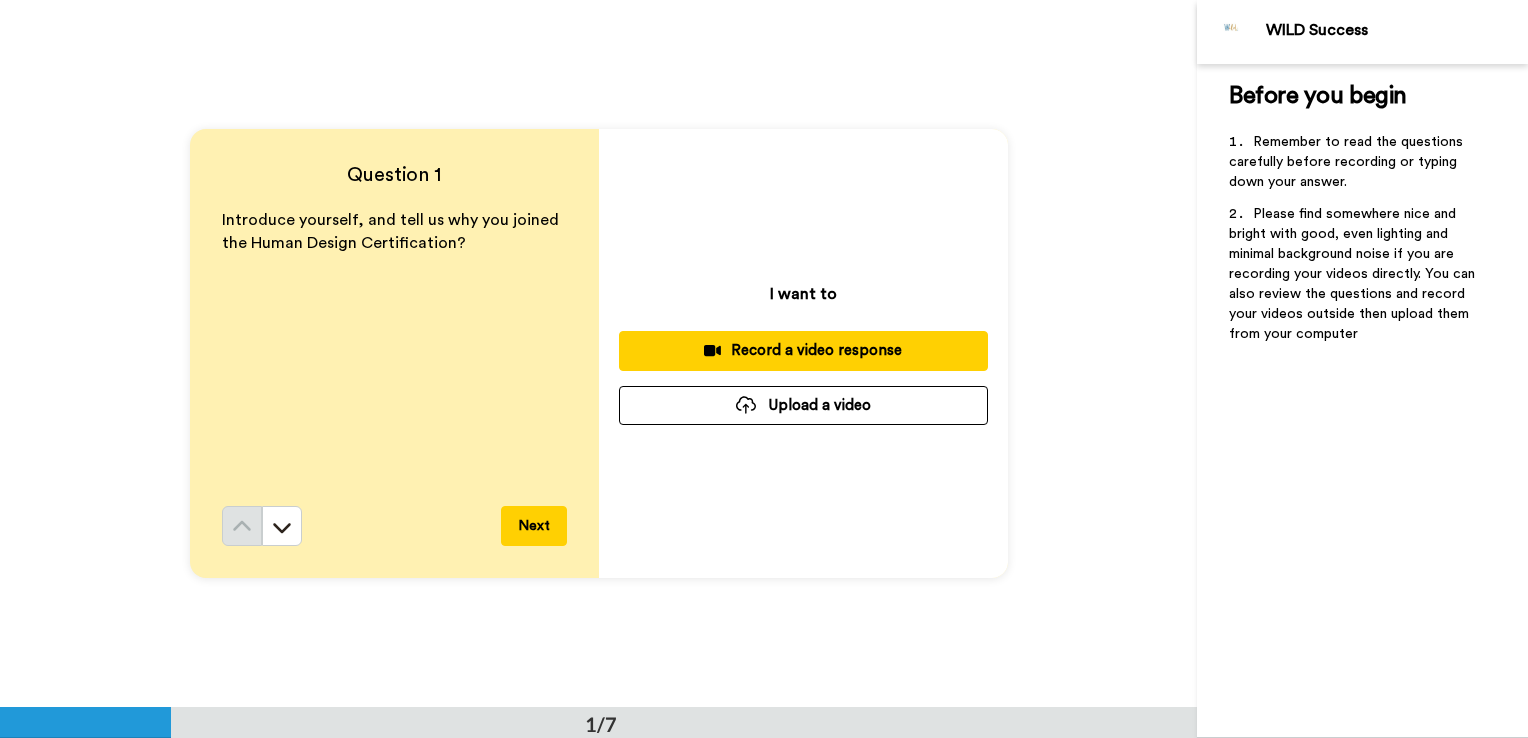 click on "I want to Record a video response Upload a video" at bounding box center (803, 353) 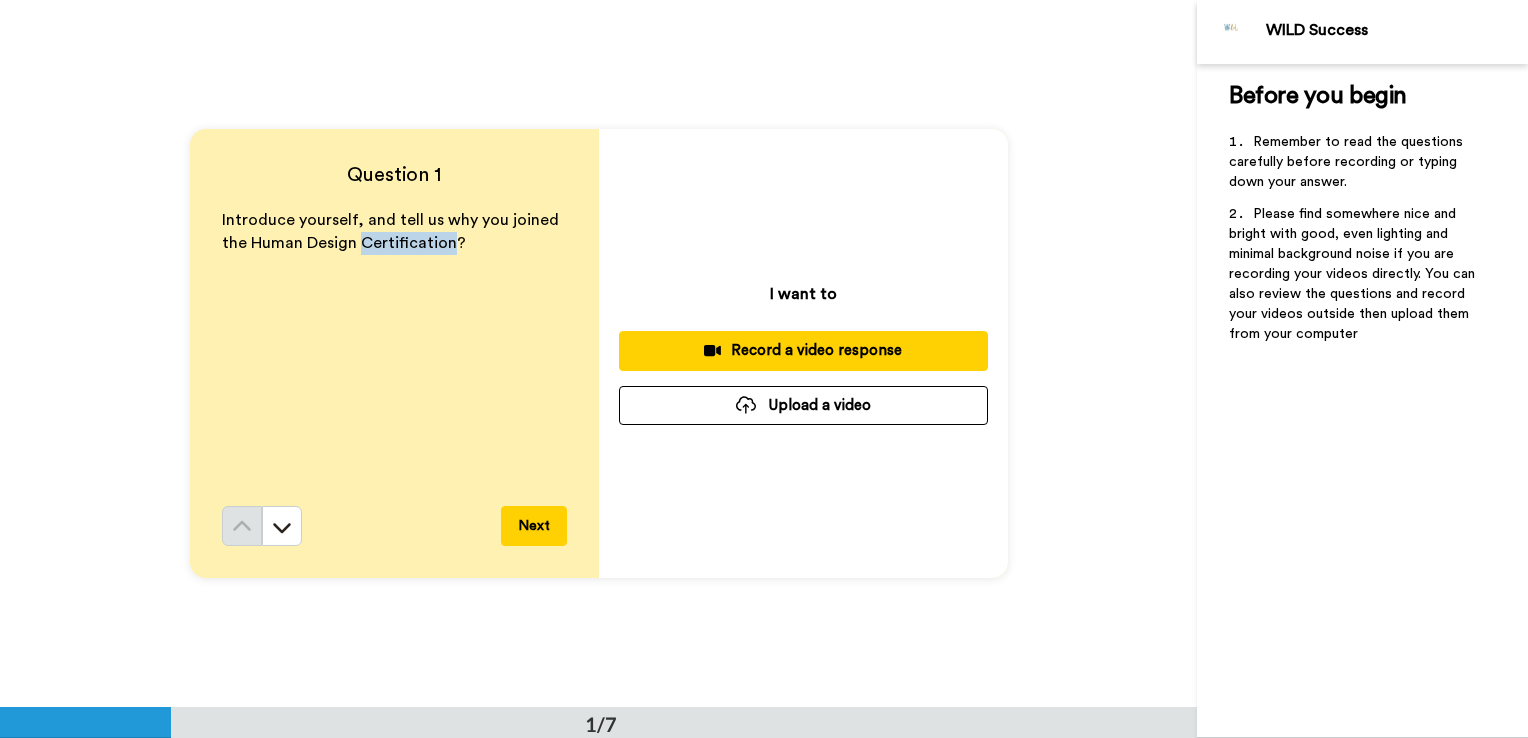 click on "Introduce yourself, and tell us why you joined the Human Design Certification?" at bounding box center (394, 357) 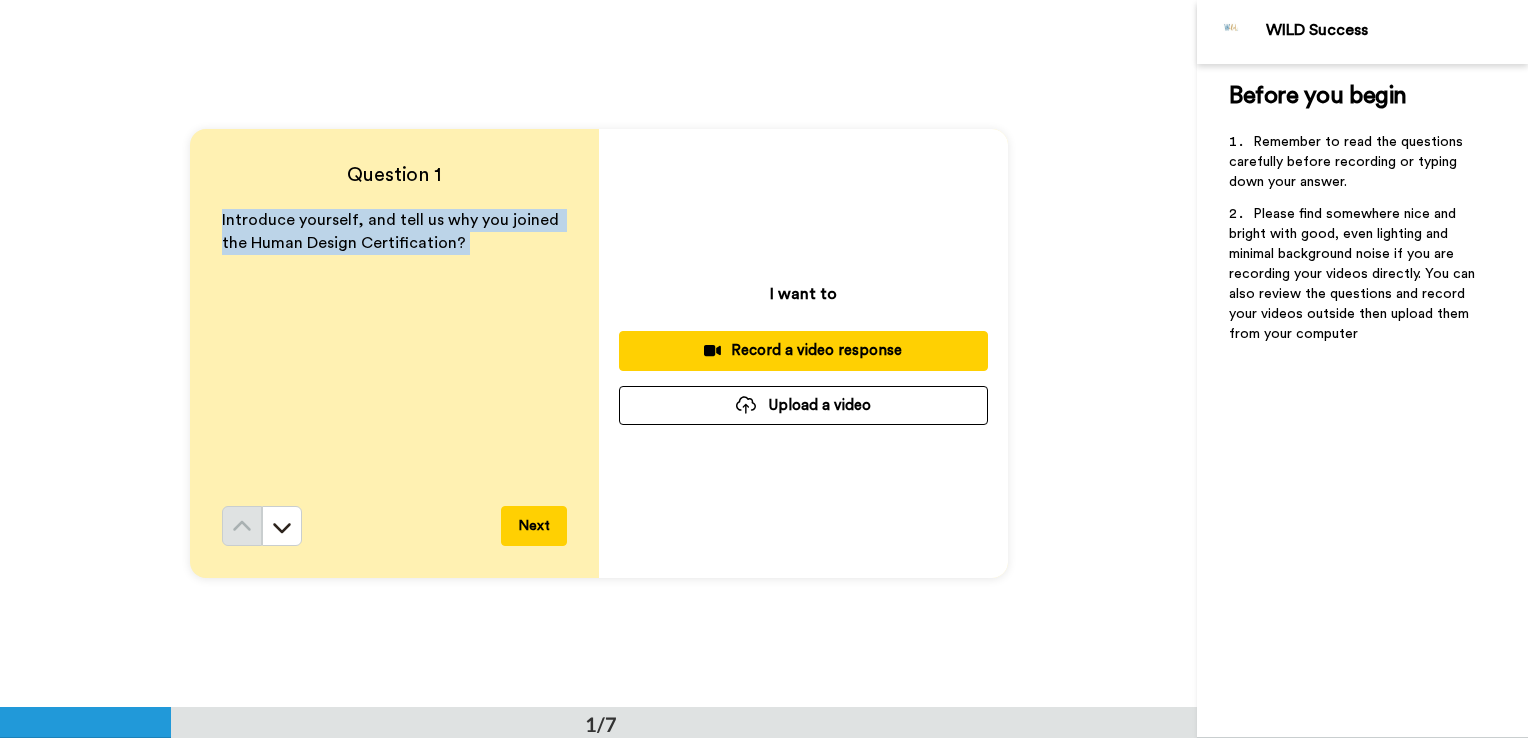 click on "Introduce yourself, and tell us why you joined the Human Design Certification?" at bounding box center (394, 357) 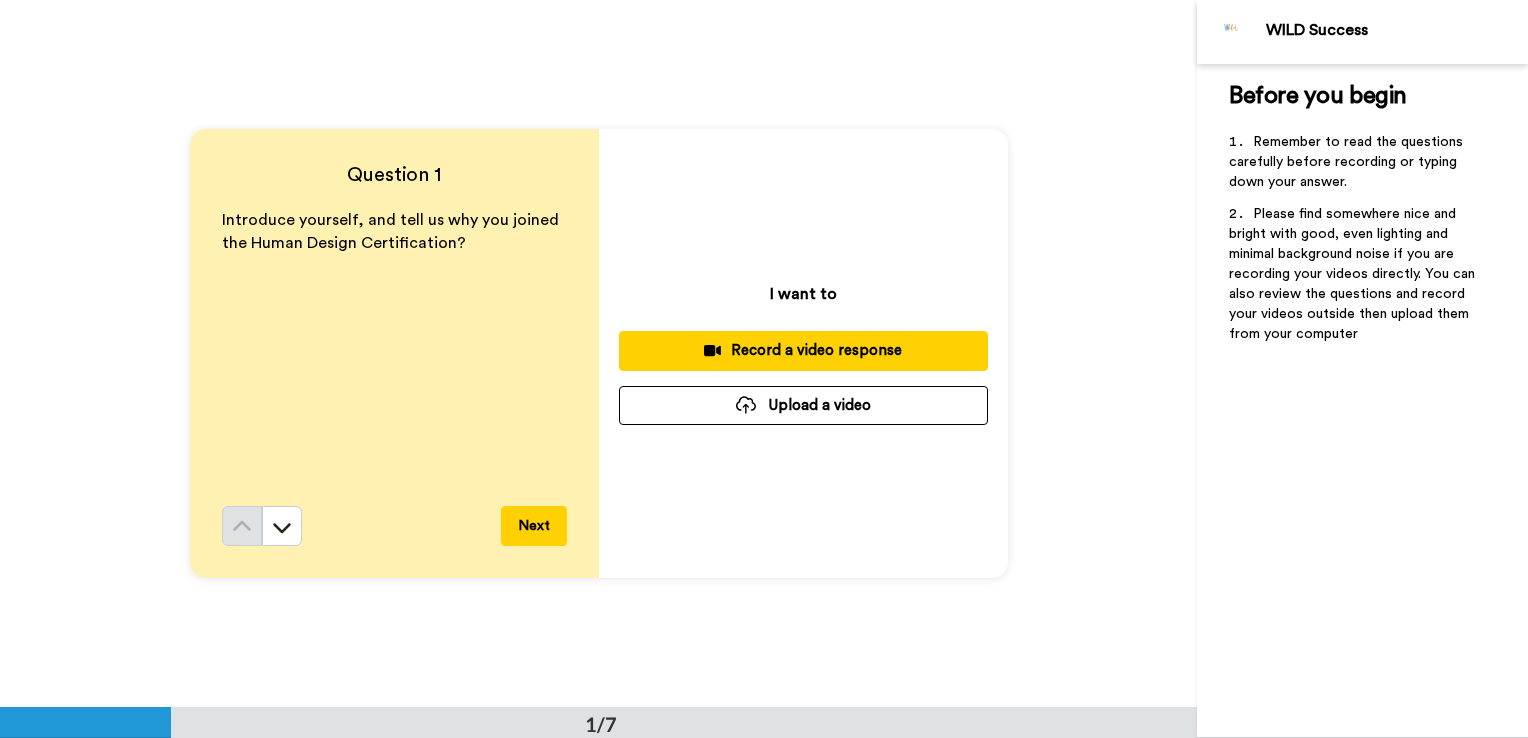 click on "I want to Record a video response Upload a video" at bounding box center (803, 353) 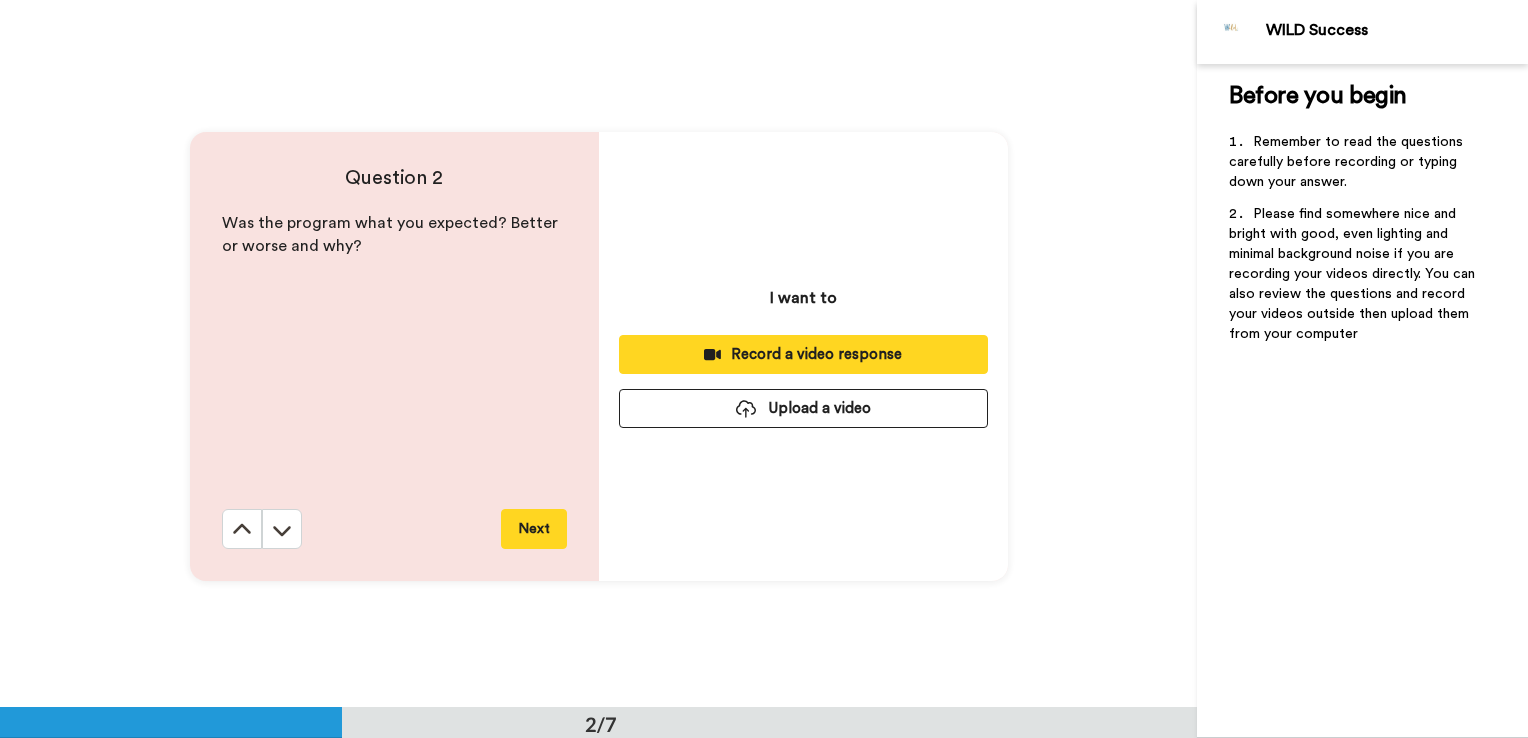 scroll, scrollTop: 708, scrollLeft: 0, axis: vertical 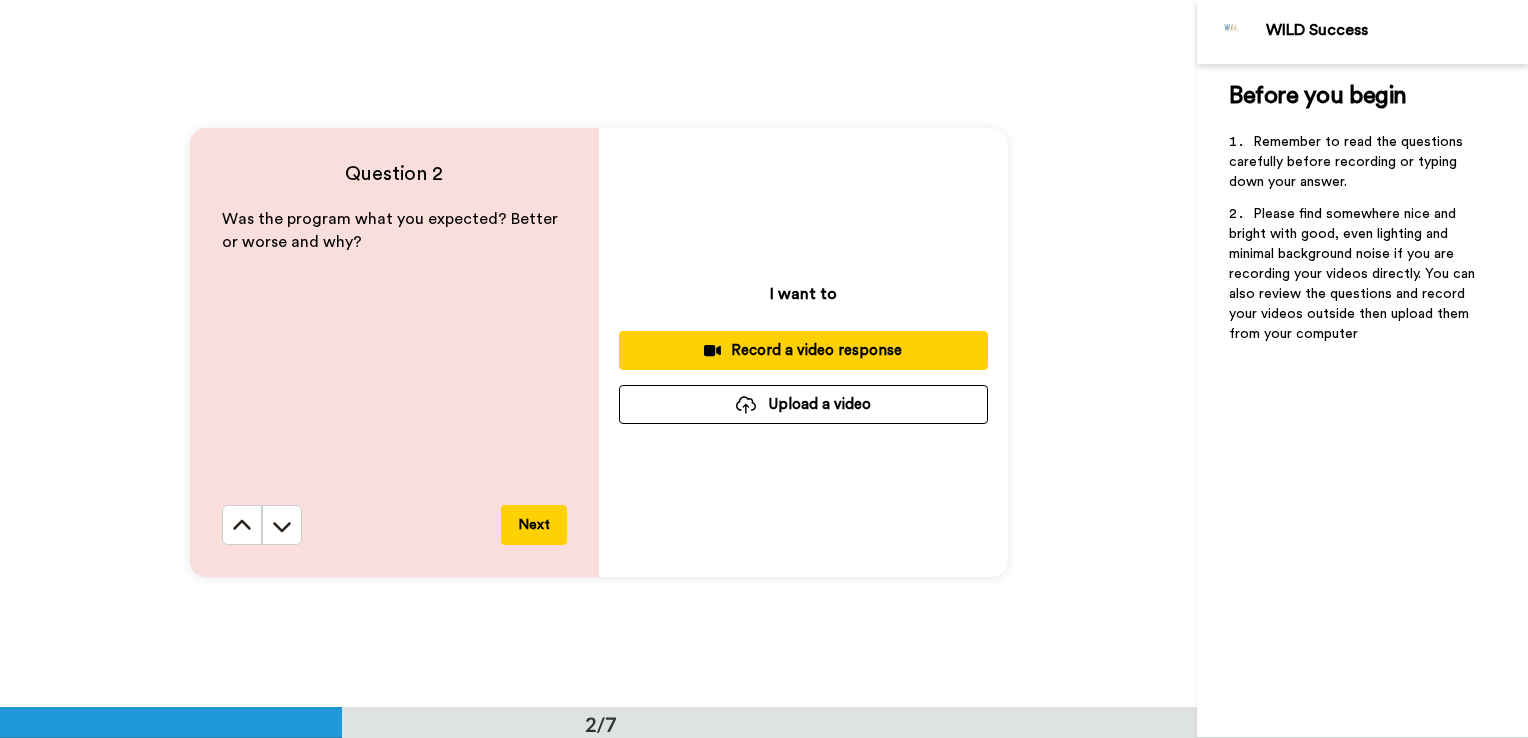 click on "I want to Record a video response Upload a video" at bounding box center [803, 352] 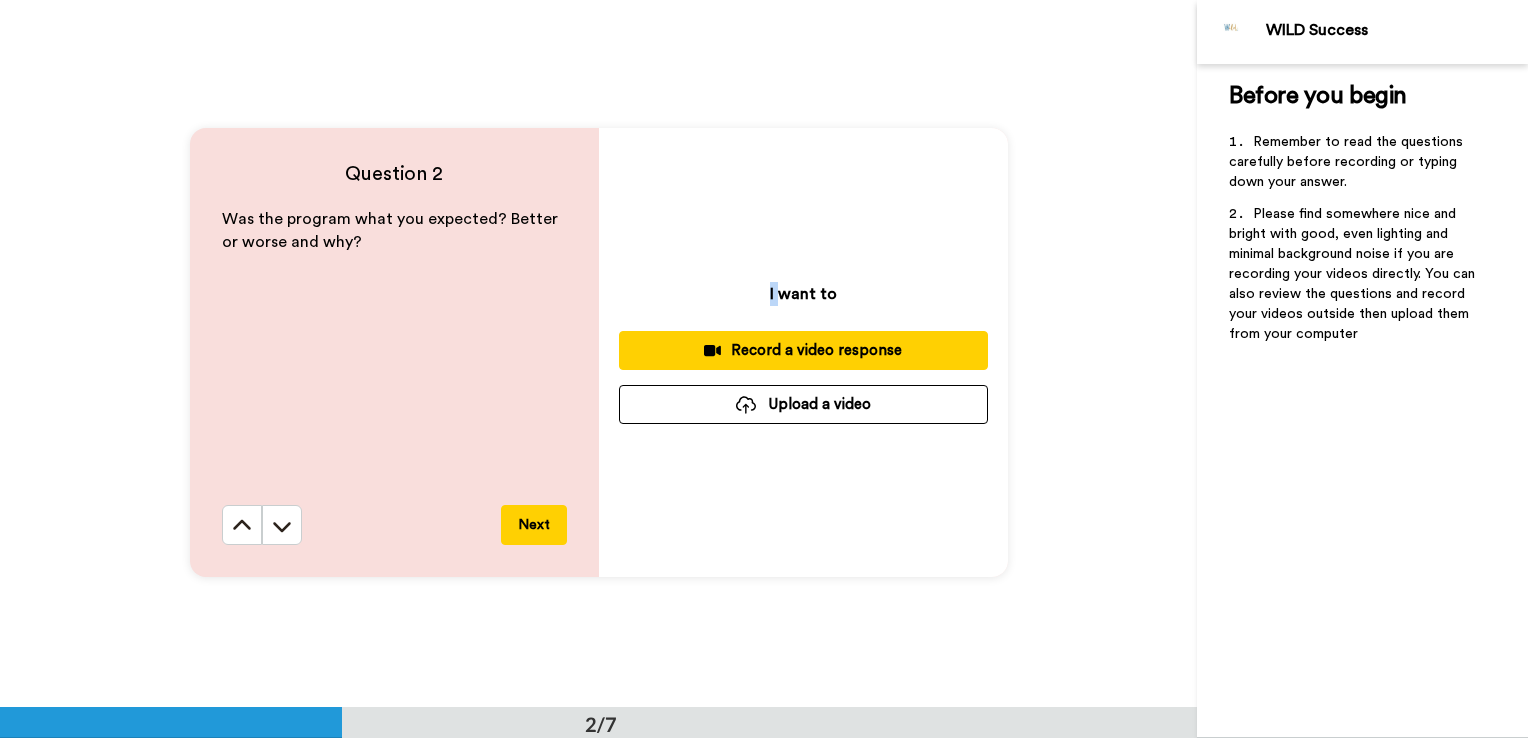 click on "I want to Record a video response Upload a video" at bounding box center (803, 352) 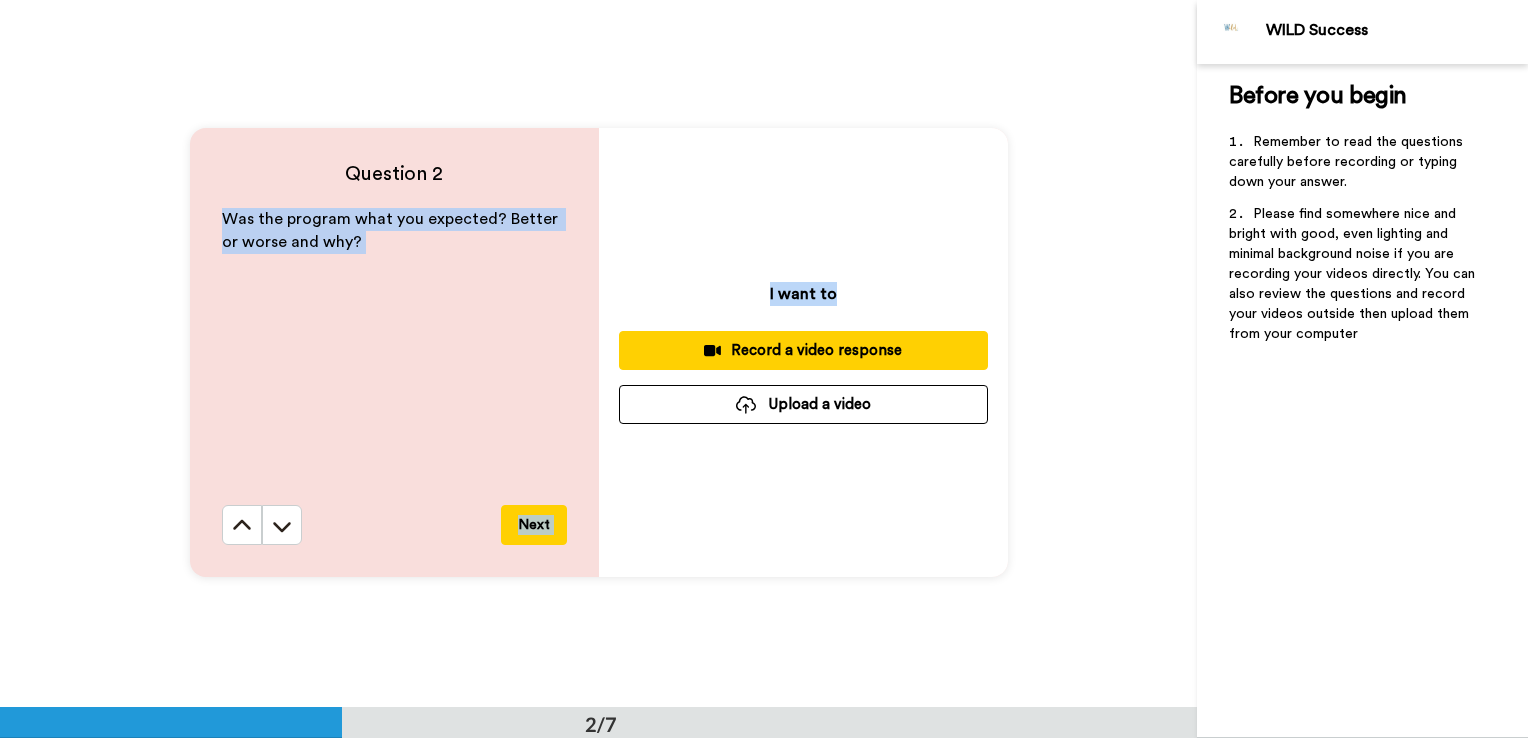 drag, startPoint x: 731, startPoint y: 285, endPoint x: 424, endPoint y: 302, distance: 307.47034 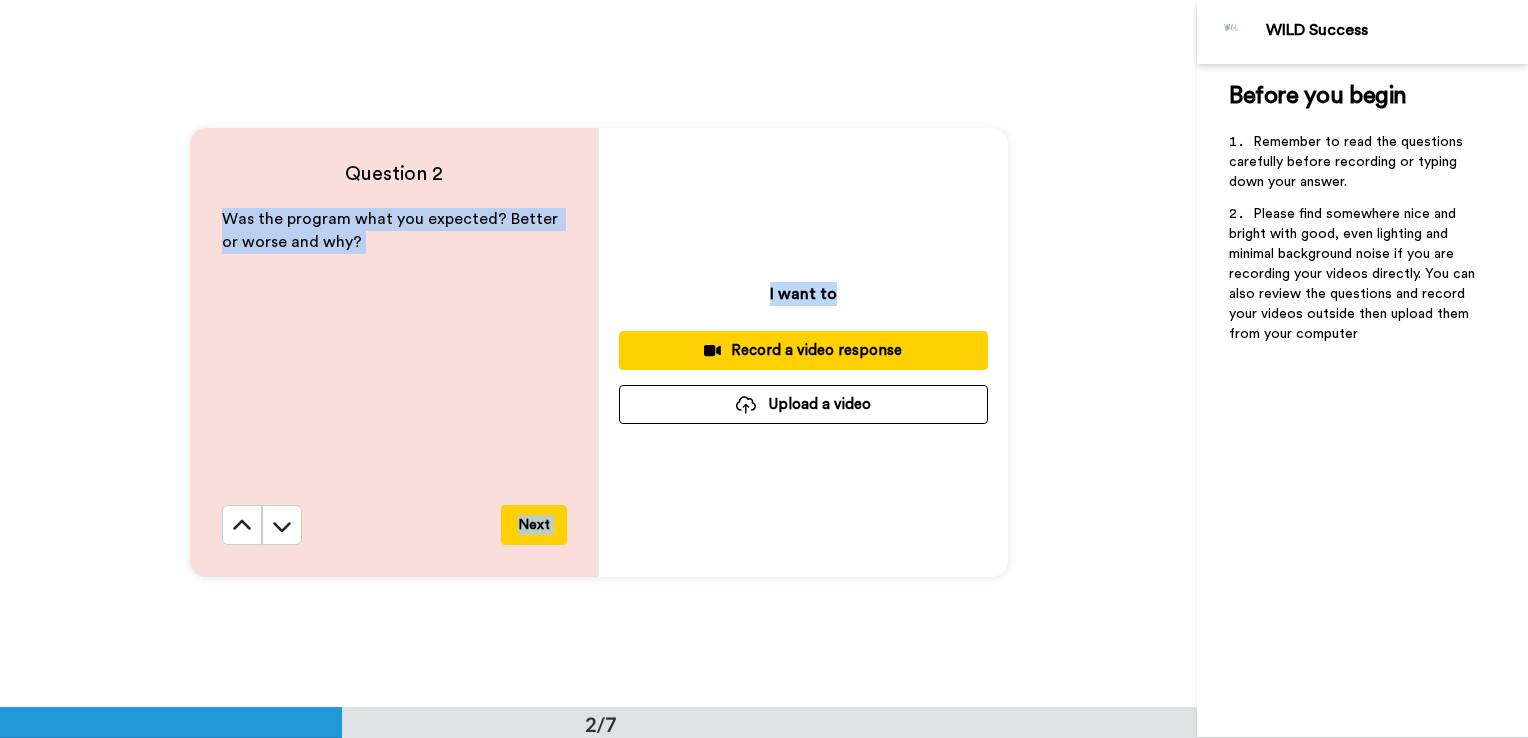 click on "Was the program what you expected? Better or worse and why?" at bounding box center (394, 356) 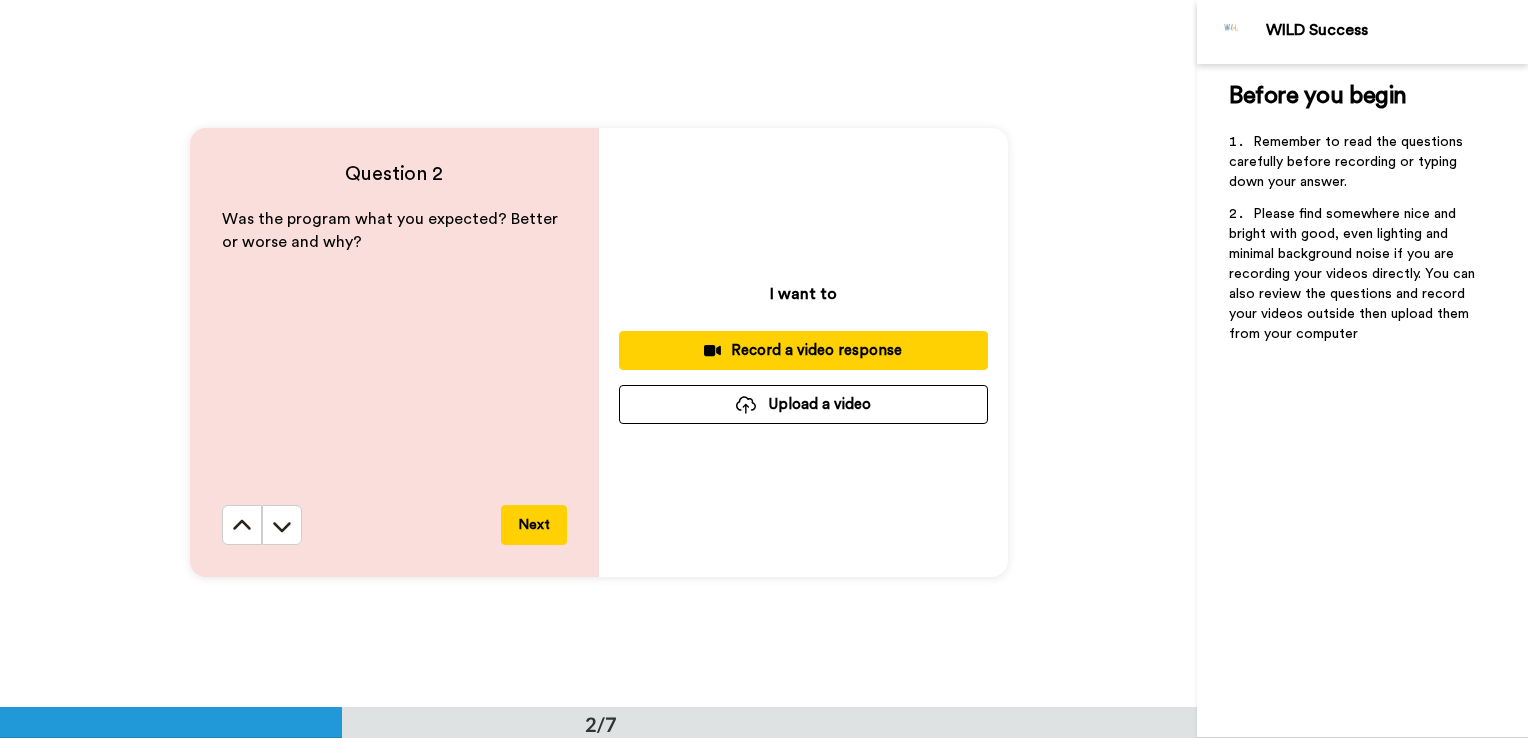 click on "I want to" at bounding box center [803, 294] 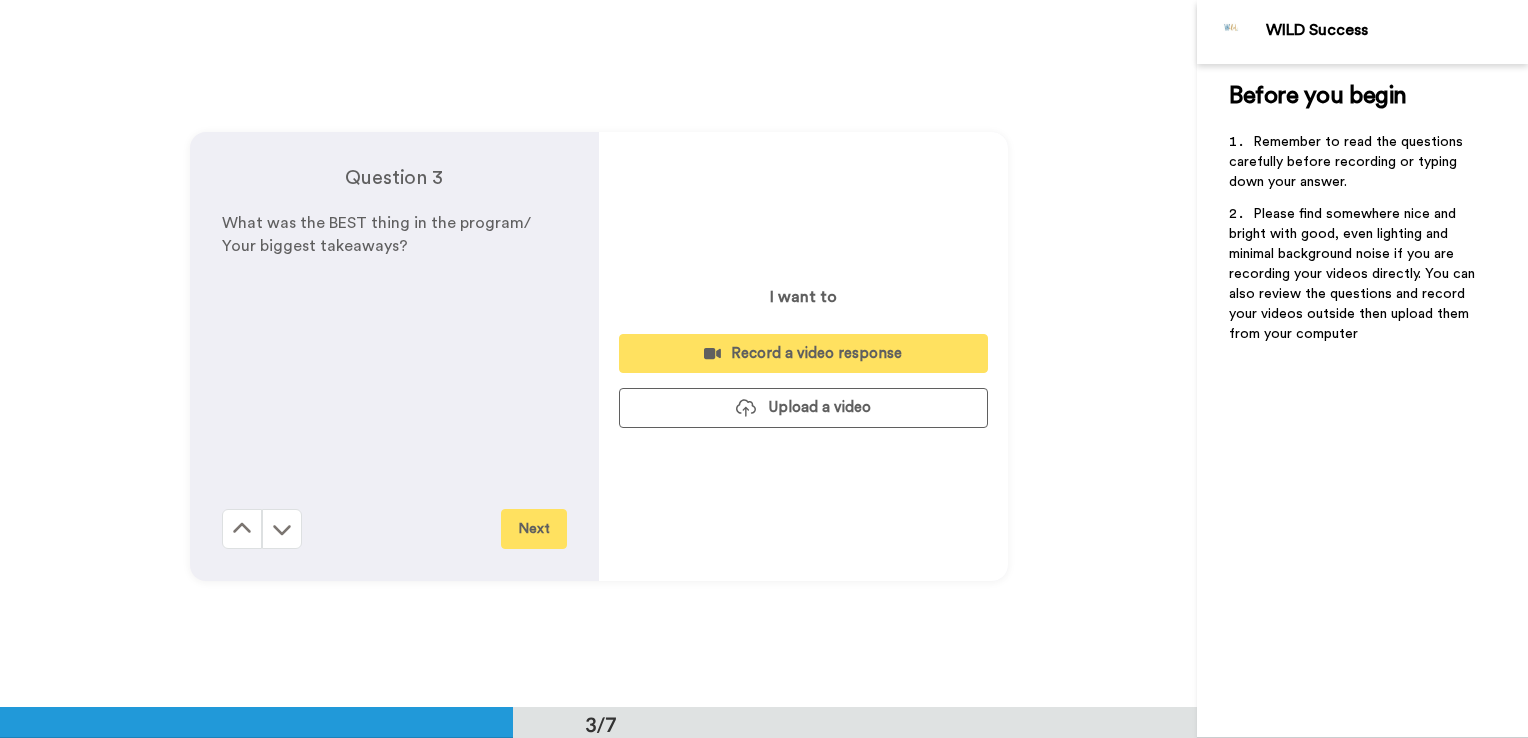 scroll, scrollTop: 1416, scrollLeft: 0, axis: vertical 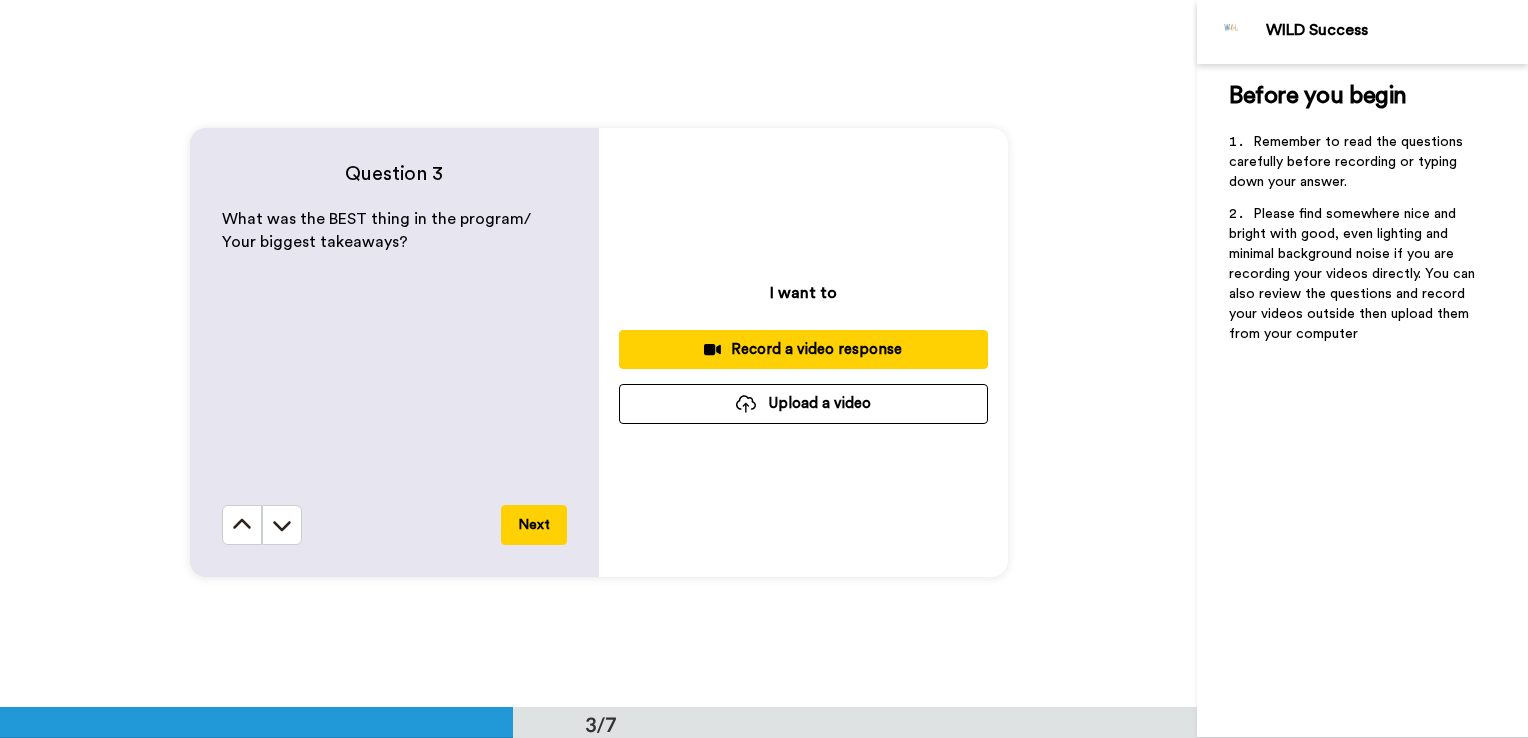 click on "Next" at bounding box center (534, 525) 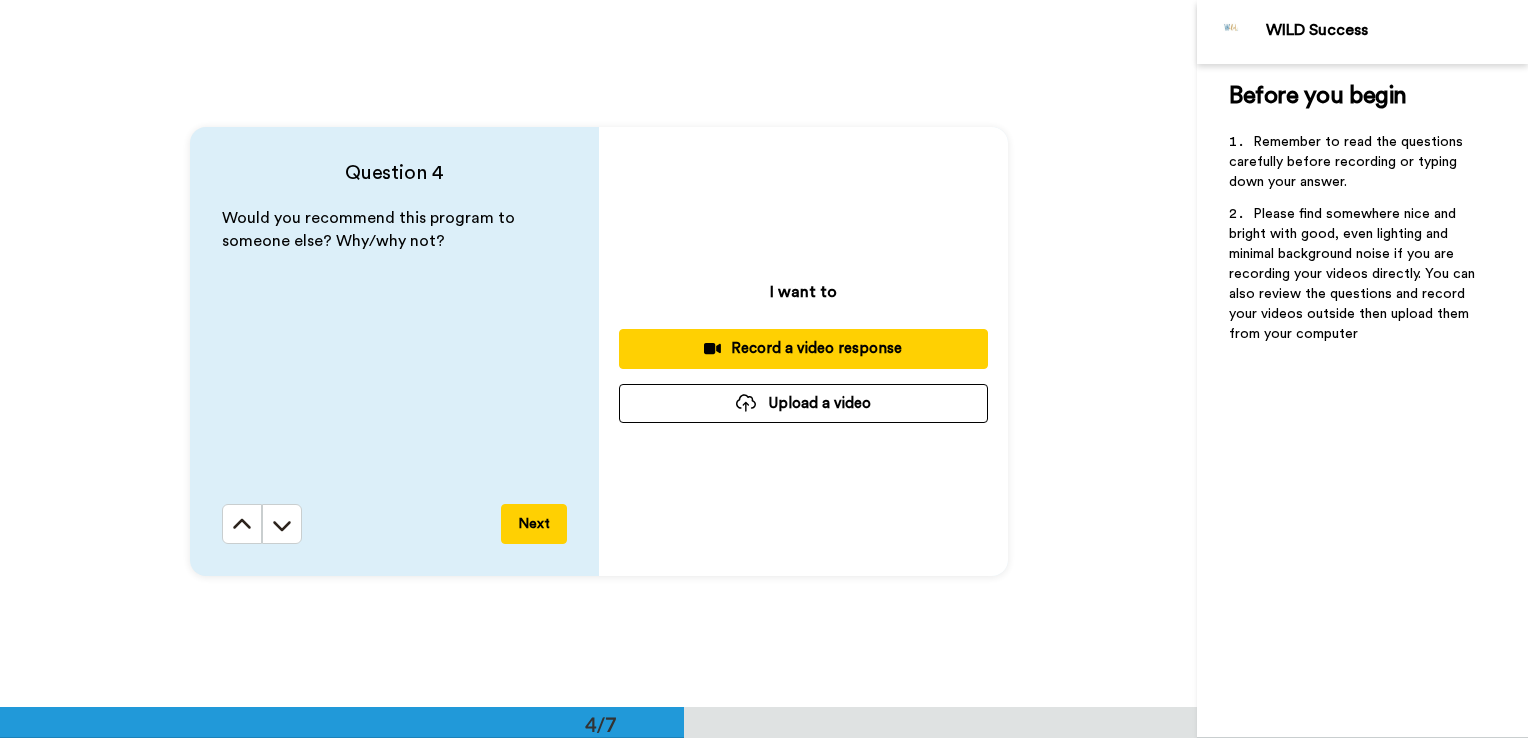 click on "Next" at bounding box center [534, 524] 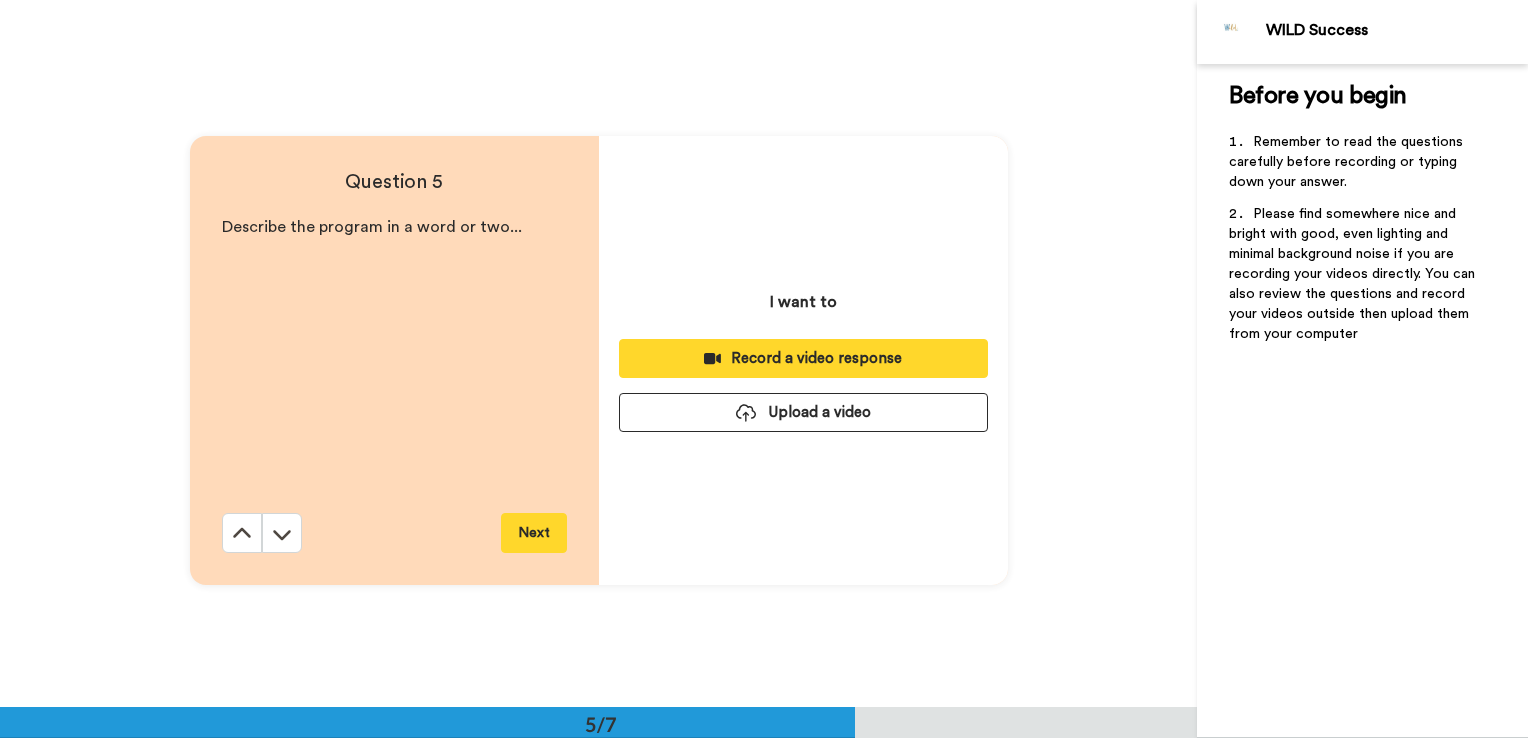 scroll, scrollTop: 2831, scrollLeft: 0, axis: vertical 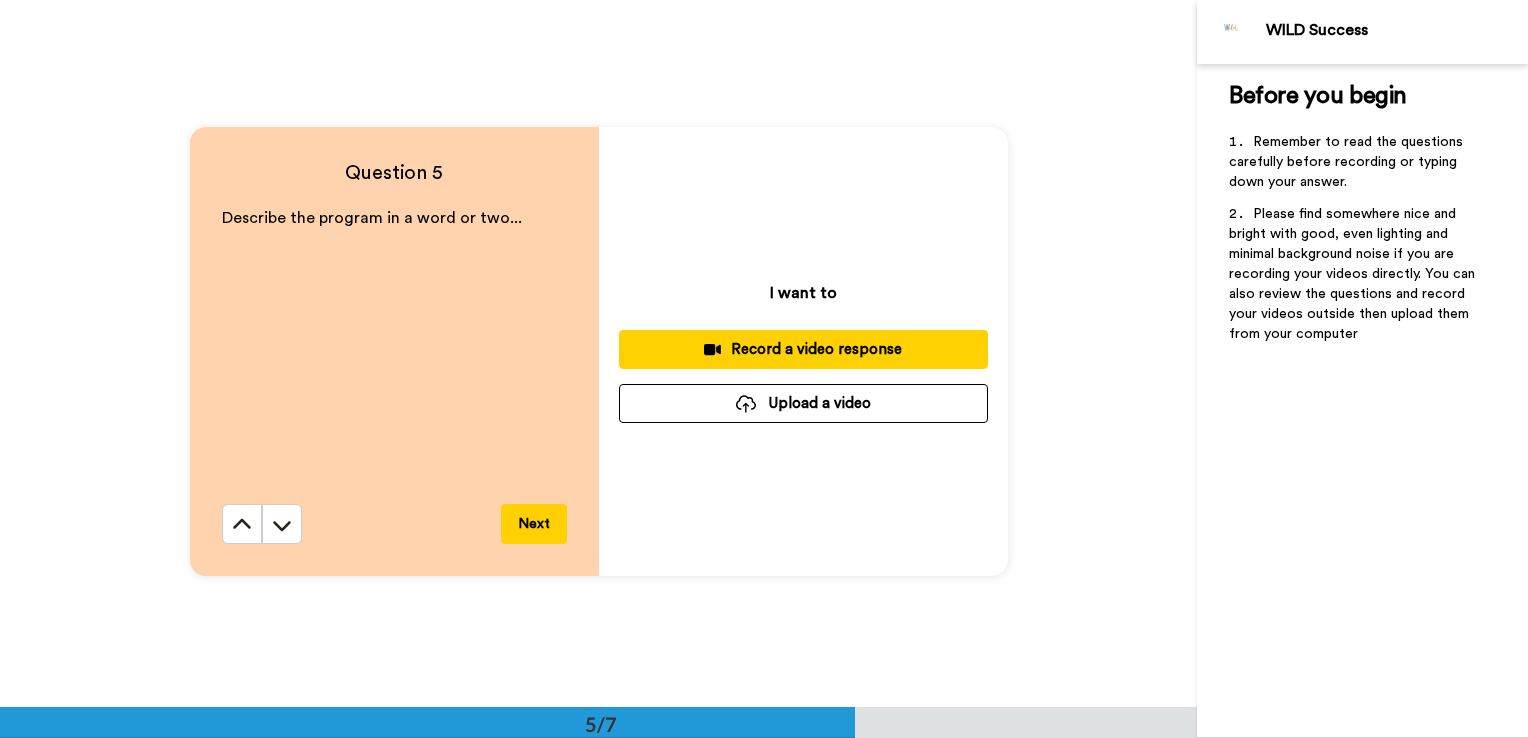 click on "Next" at bounding box center (534, 524) 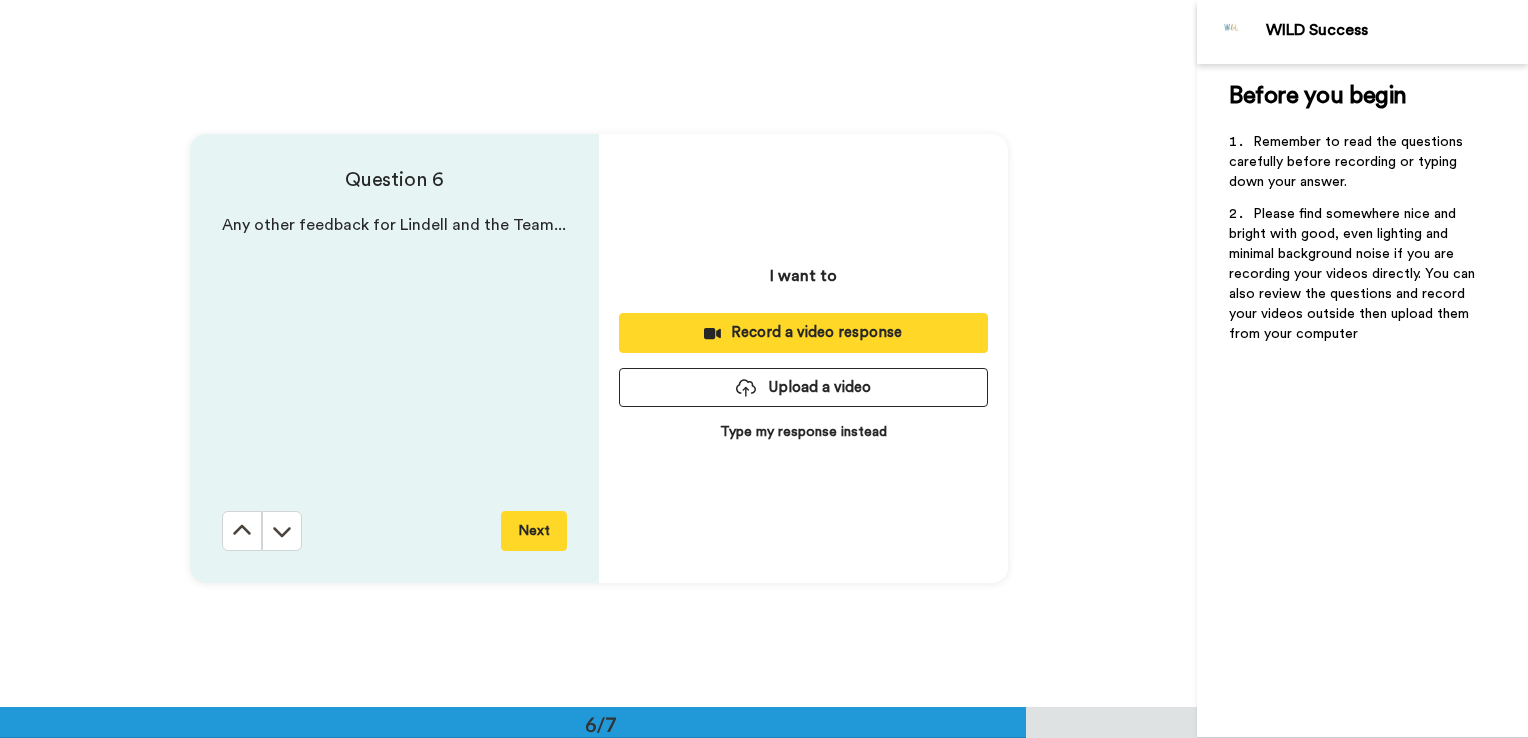 scroll, scrollTop: 3539, scrollLeft: 0, axis: vertical 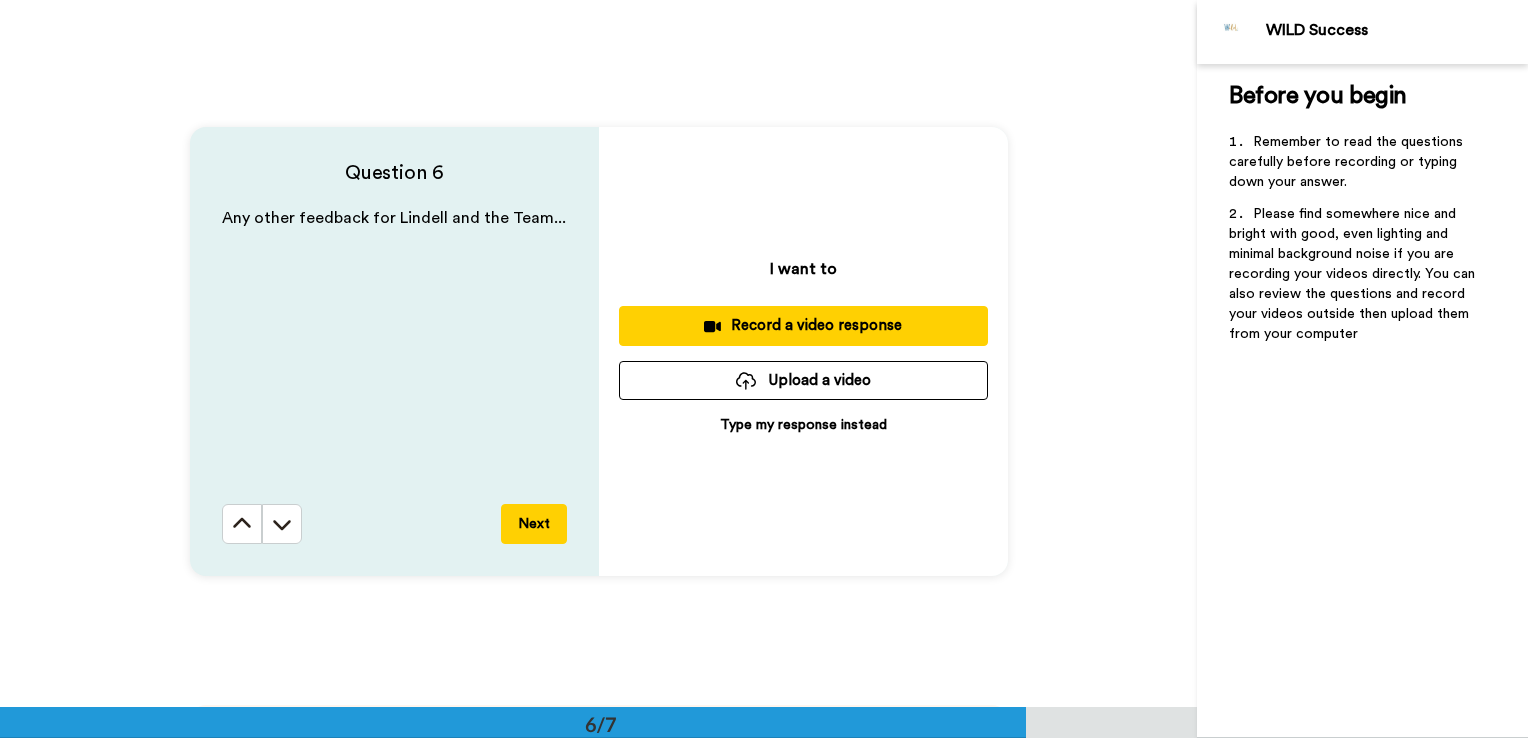 click on "Type my response instead" at bounding box center [803, 425] 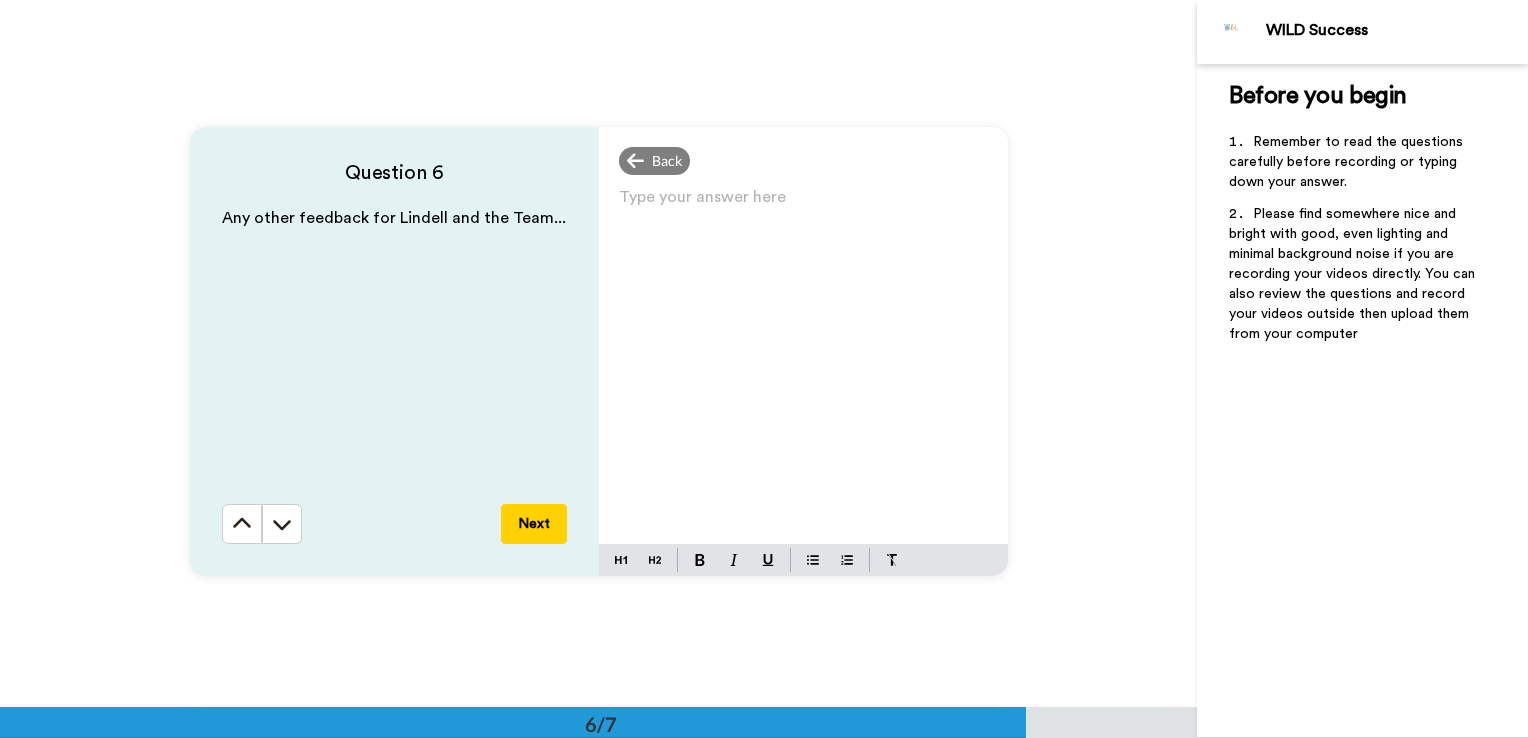 click on "Type your answer here ﻿" at bounding box center [803, 205] 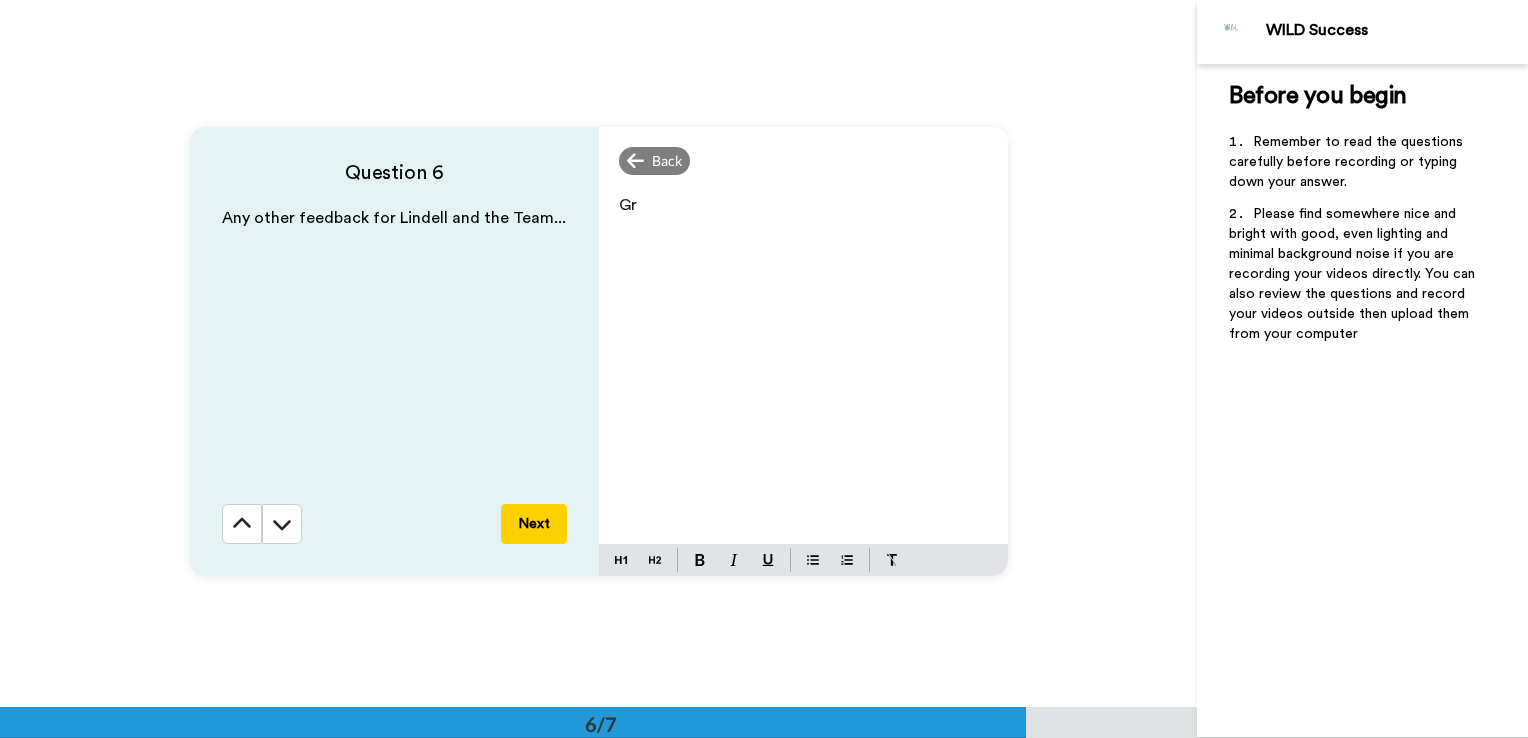 type 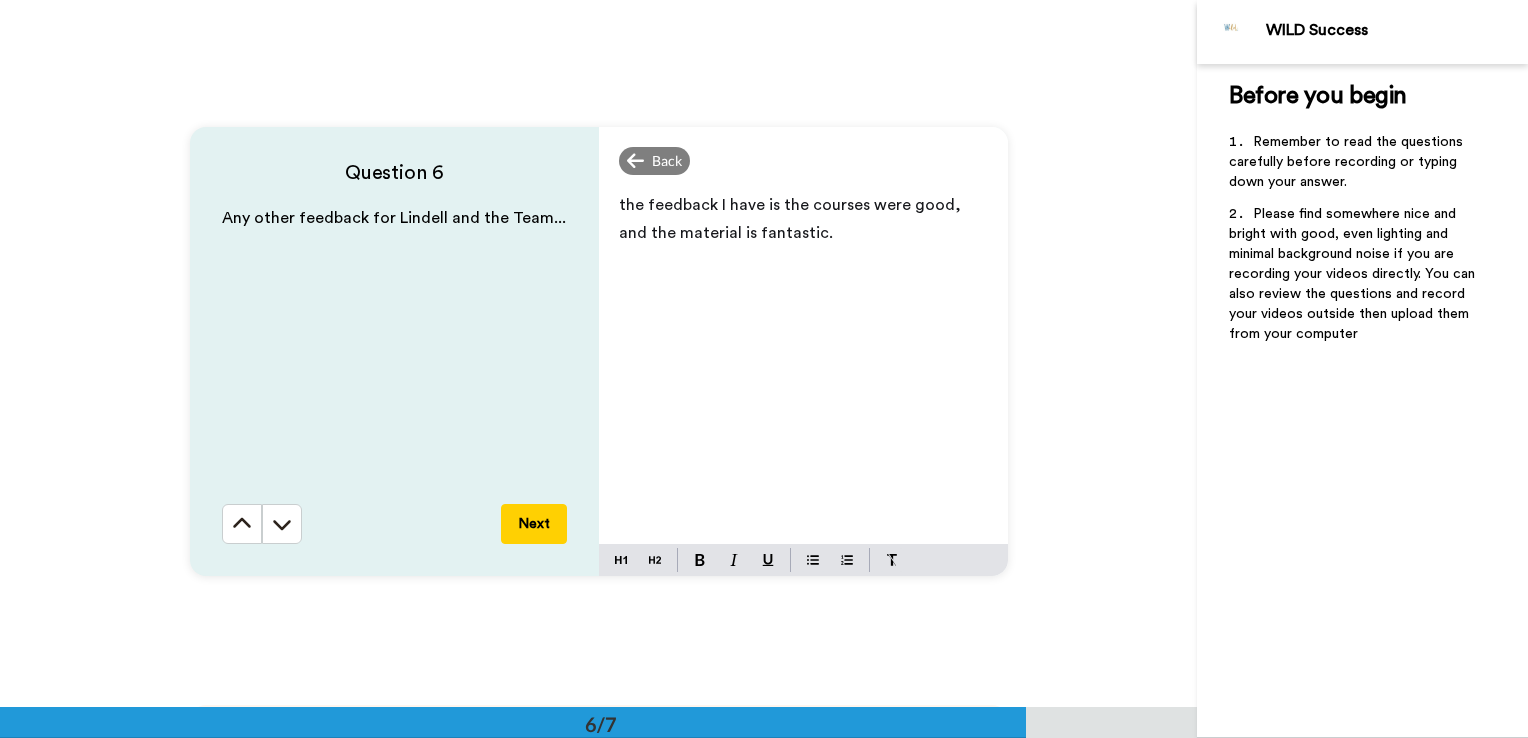 click on "the feedback I have is the courses were good, and the material is fantastic." at bounding box center (803, 219) 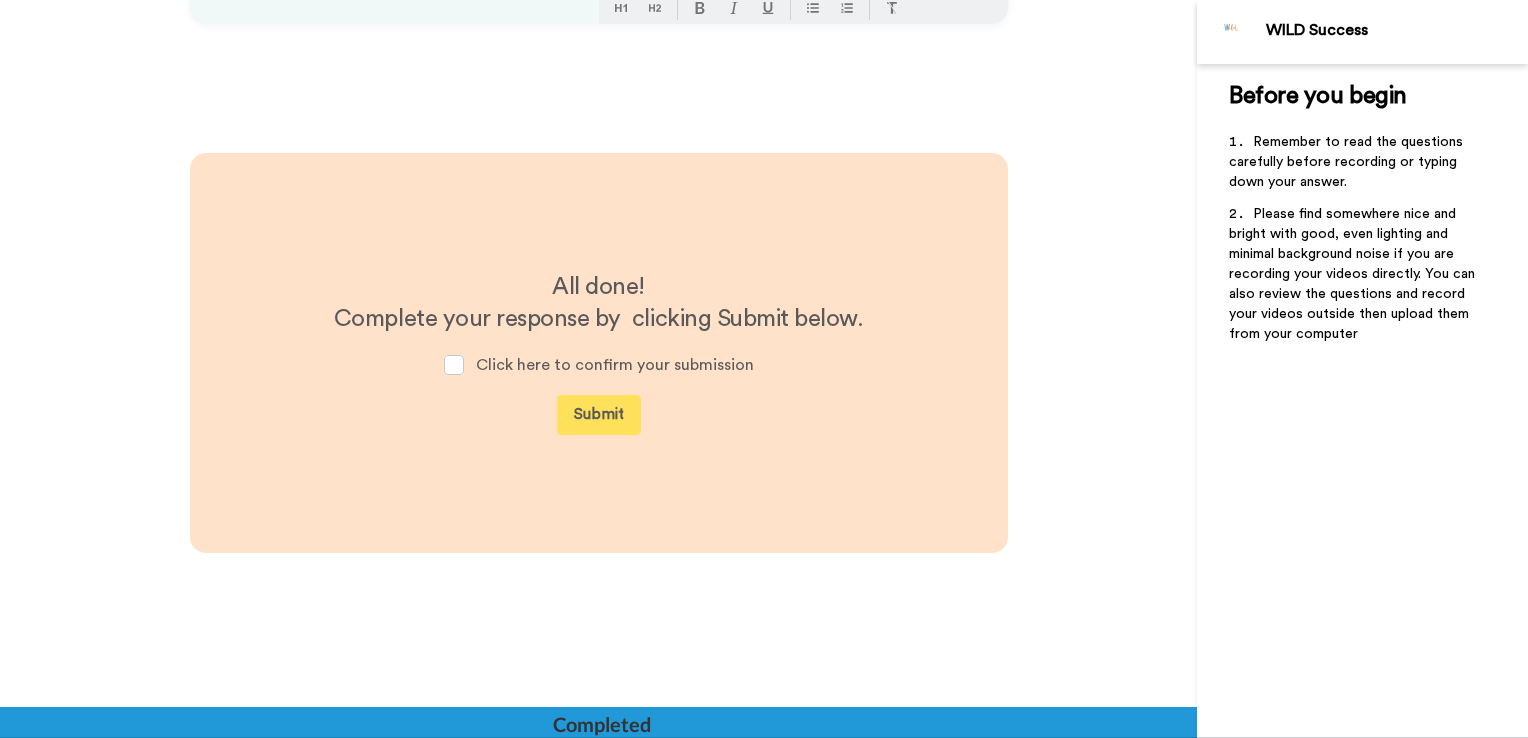 scroll, scrollTop: 4092, scrollLeft: 0, axis: vertical 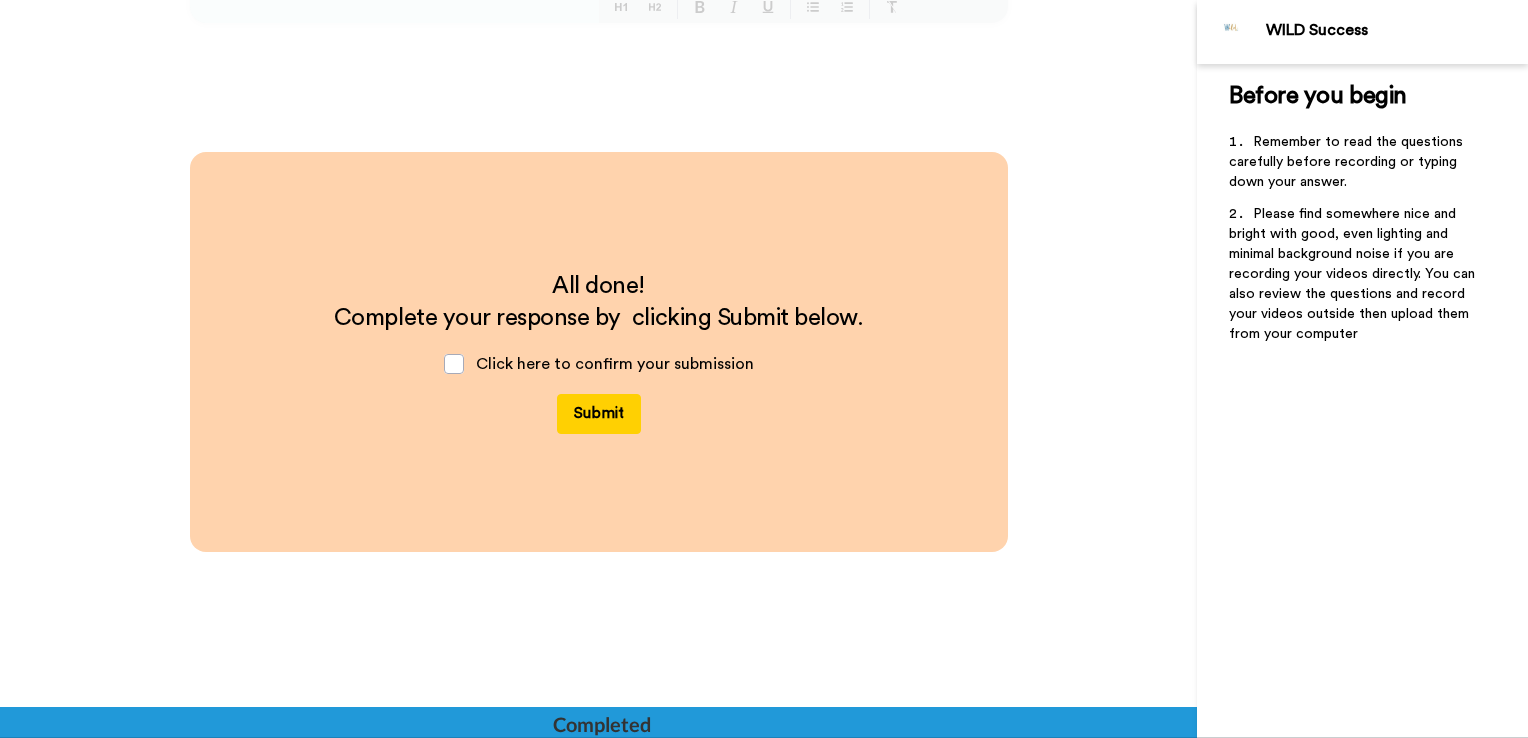 click on "Submit" at bounding box center [599, 414] 